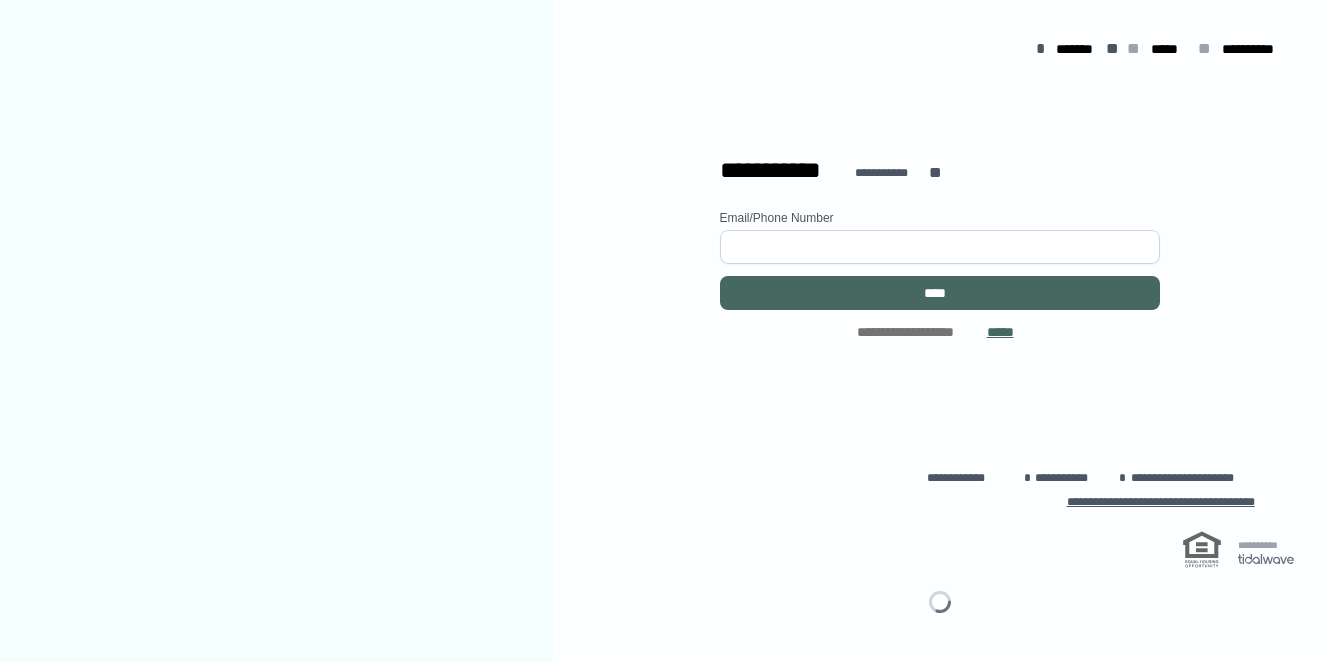 scroll, scrollTop: 0, scrollLeft: 0, axis: both 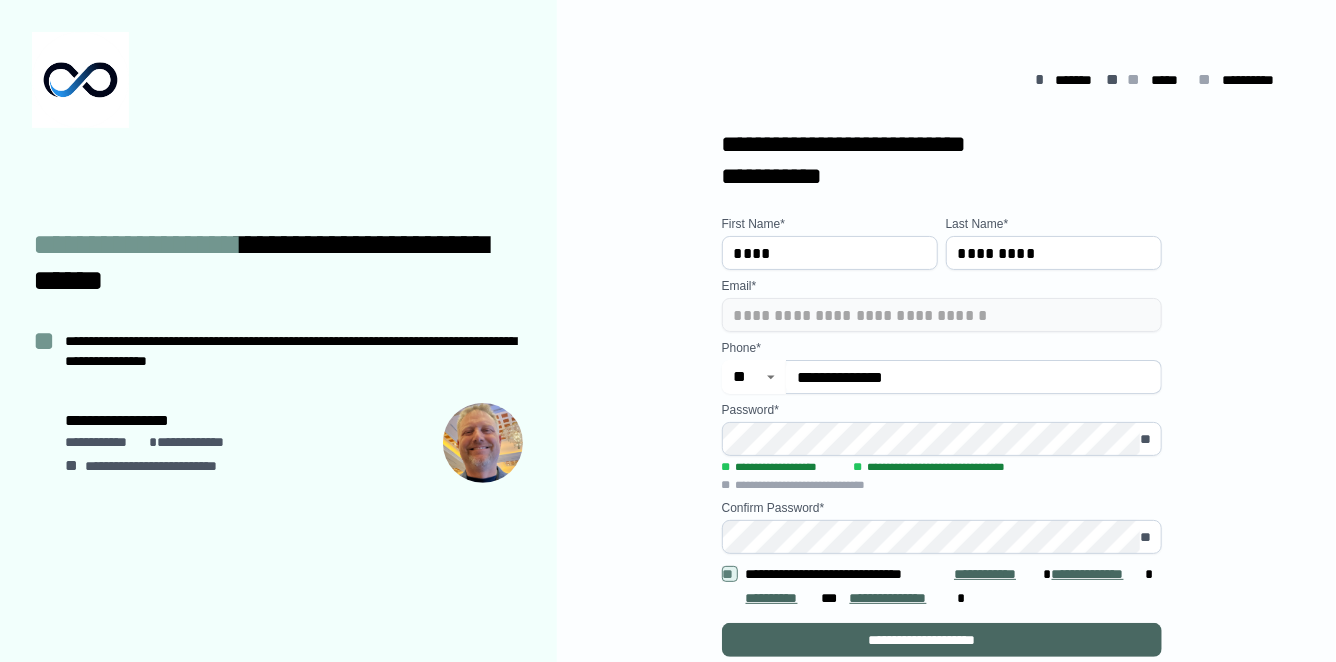 click on "**********" at bounding box center (942, 640) 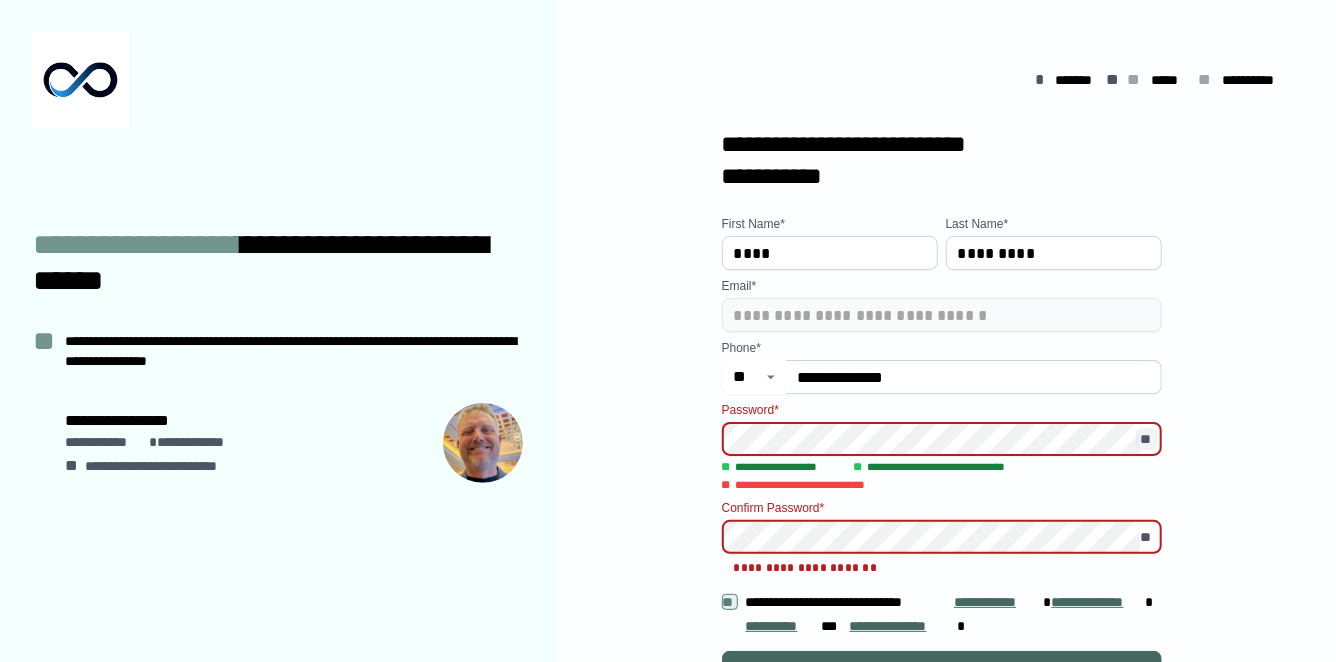 click on "**" at bounding box center [1147, 439] 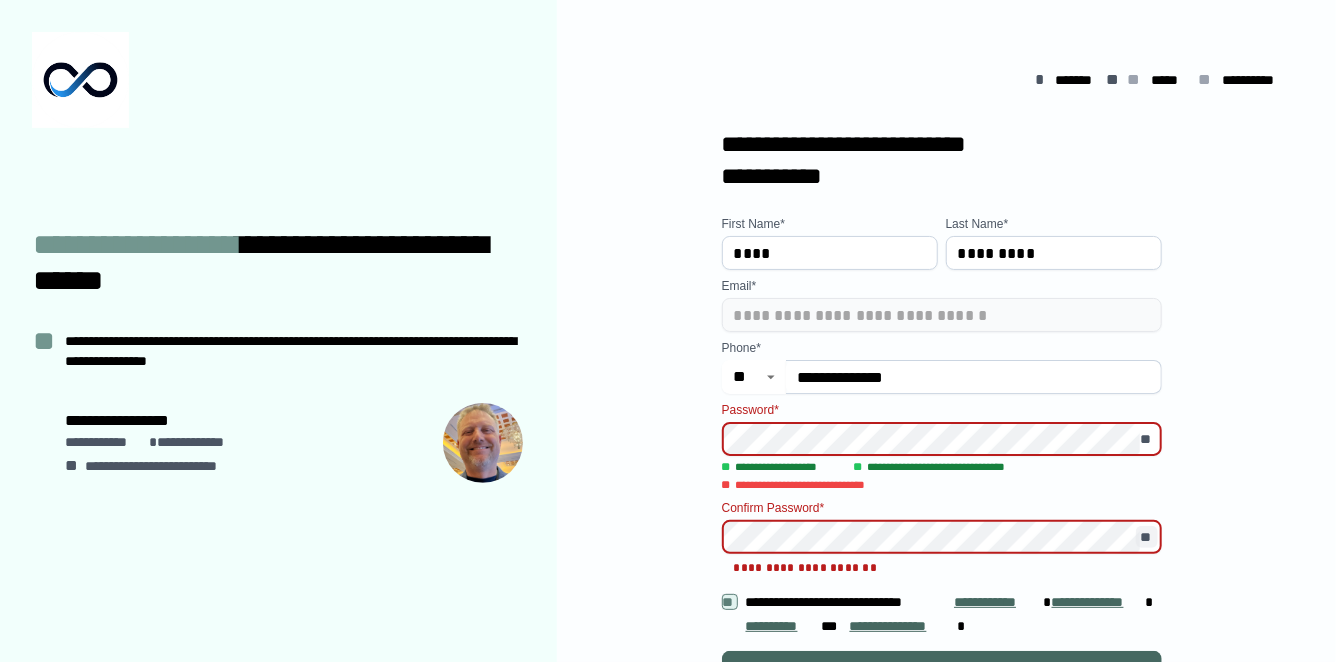 click on "**" at bounding box center (1147, 537) 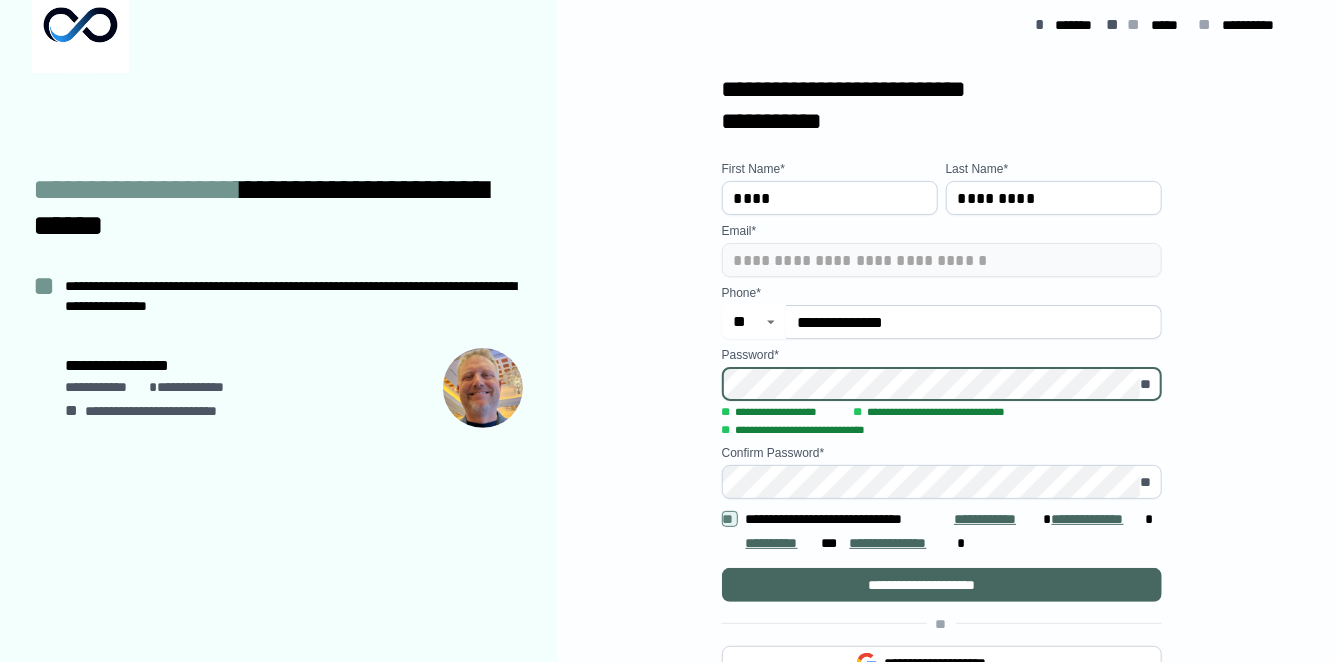 scroll, scrollTop: 69, scrollLeft: 0, axis: vertical 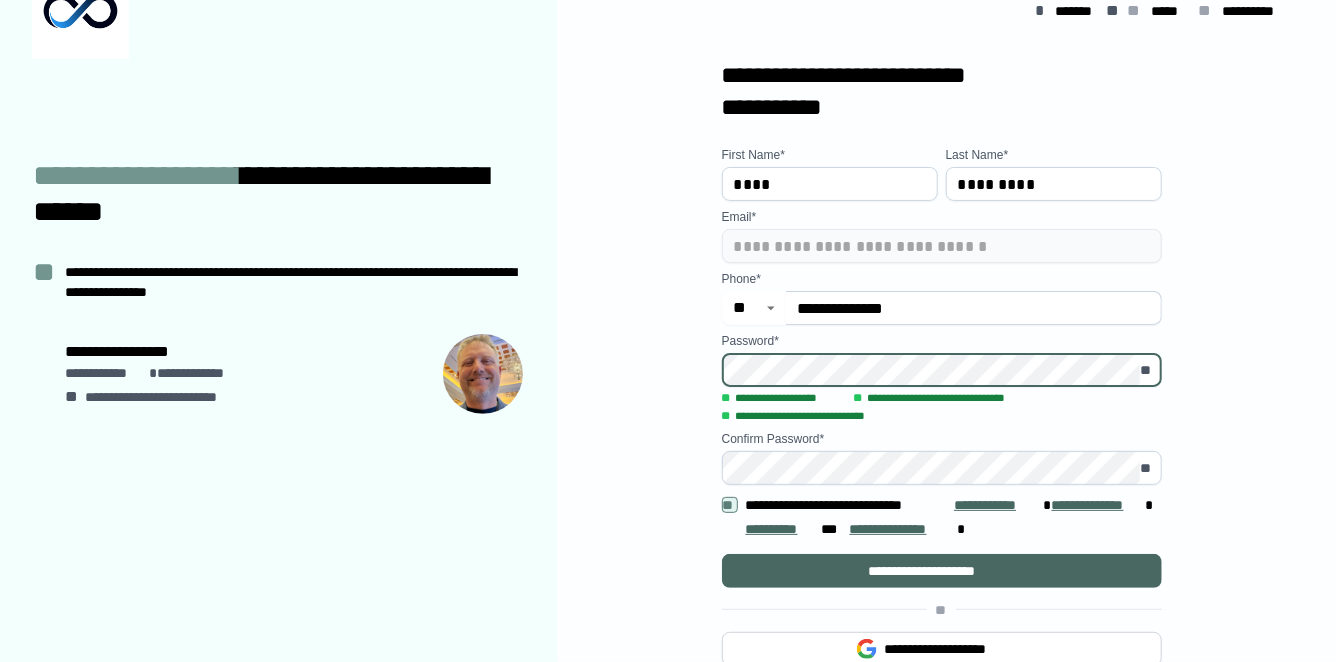 click on "**********" at bounding box center [942, 571] 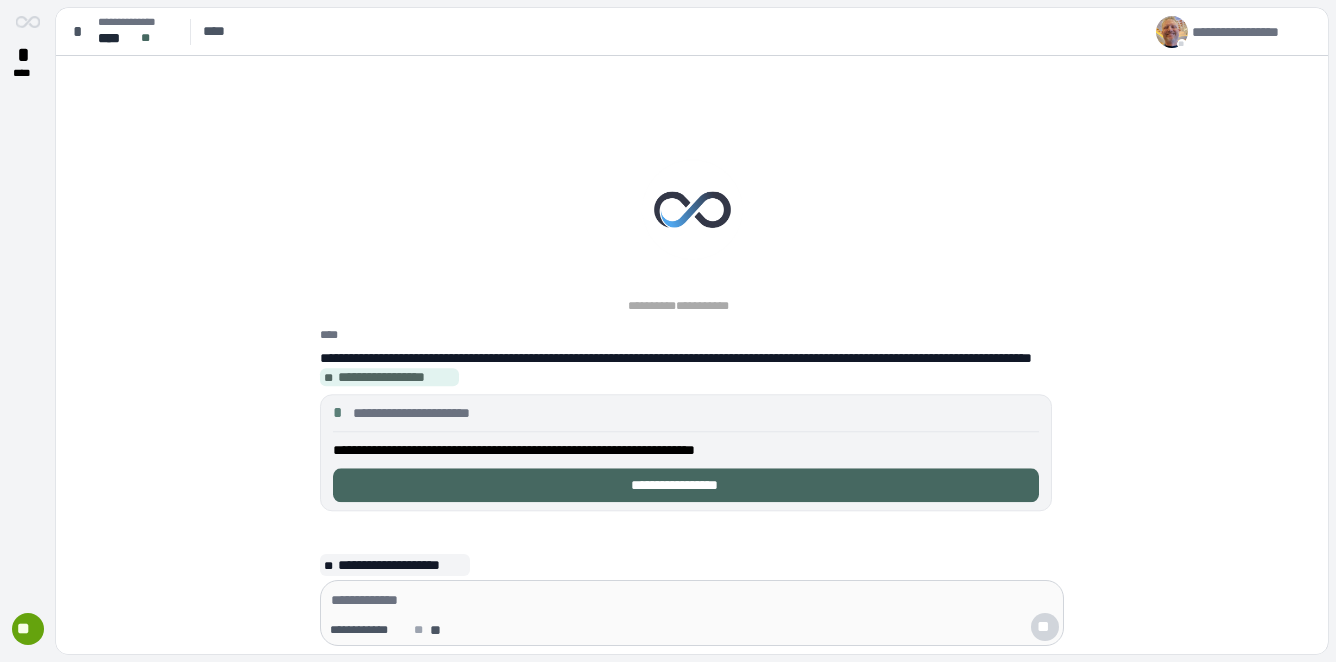 scroll, scrollTop: 0, scrollLeft: 0, axis: both 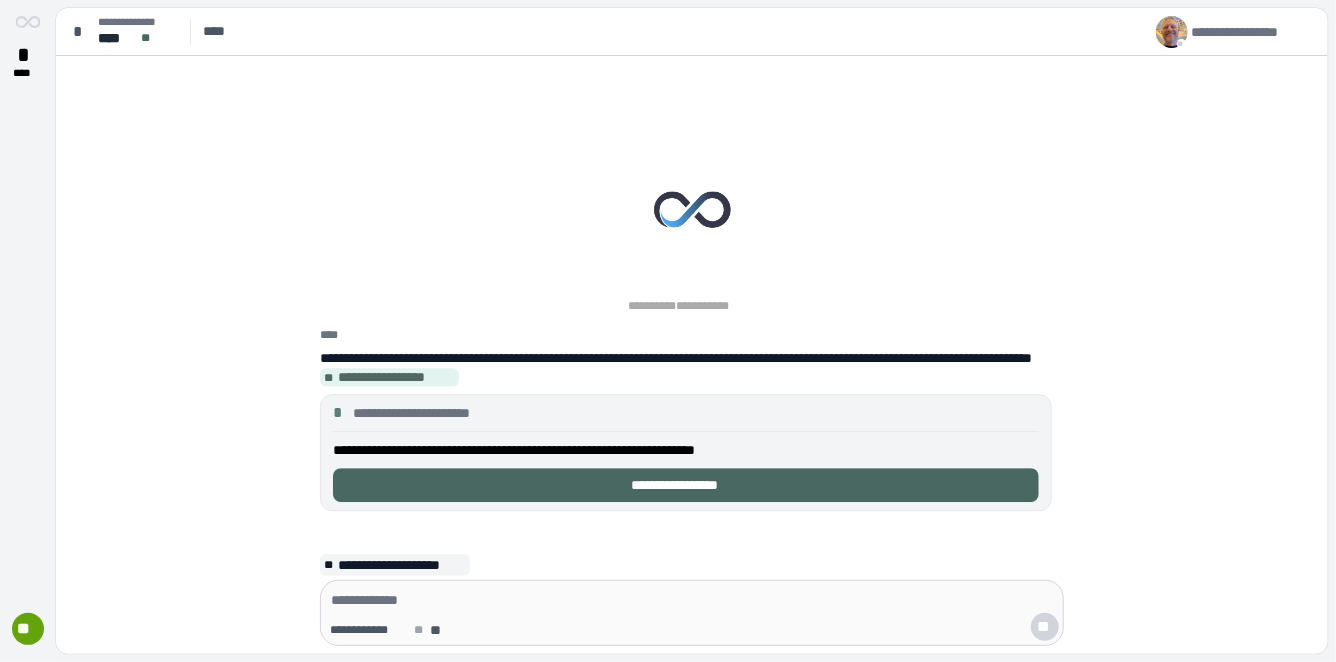 click on "**********" at bounding box center (686, 485) 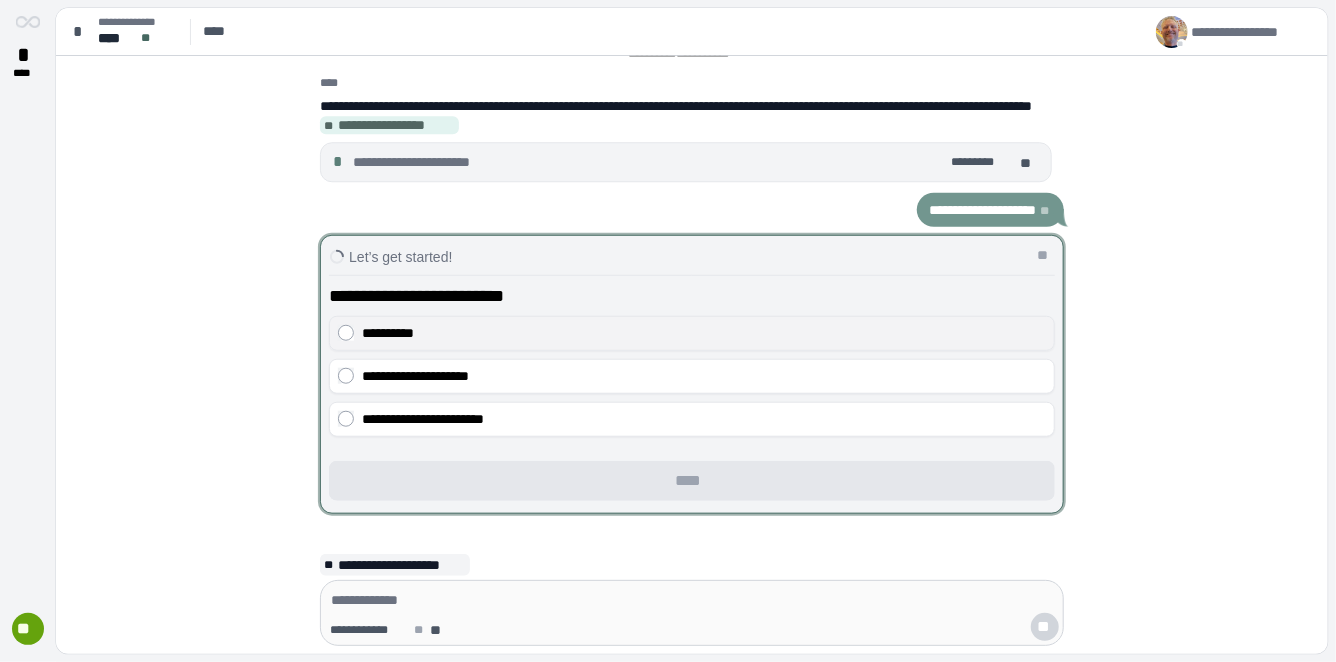 click on "**********" at bounding box center (388, 333) 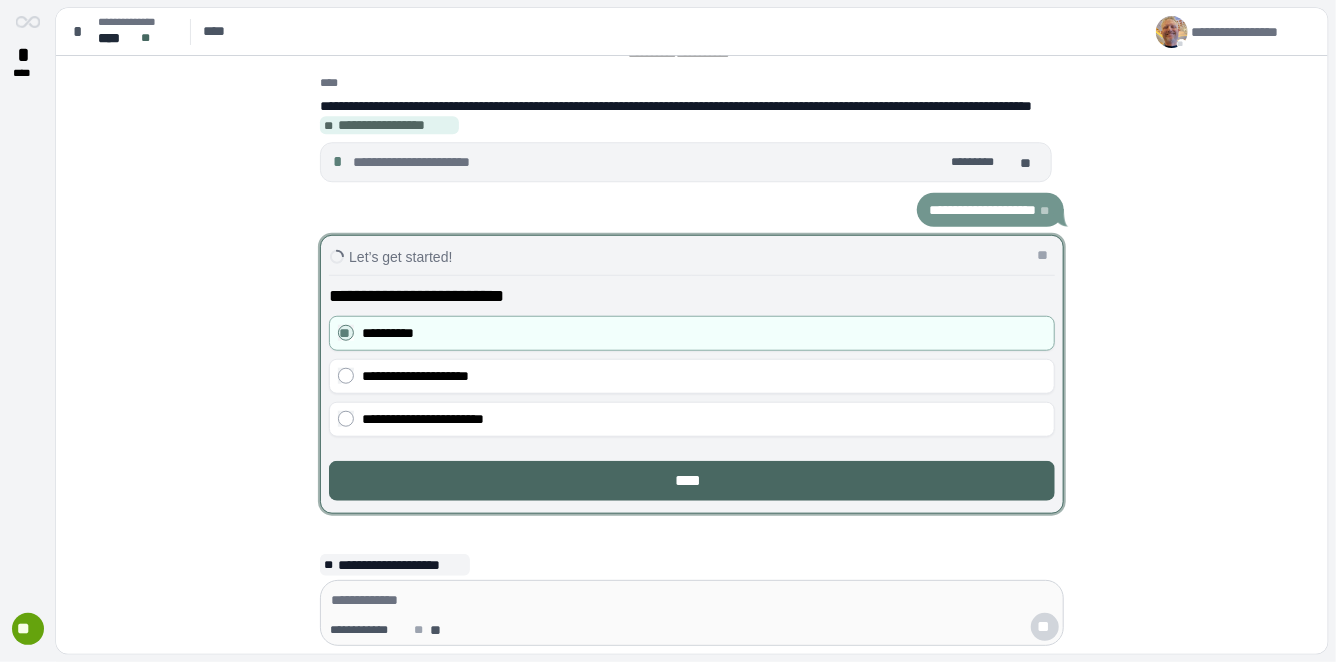 click on "****" at bounding box center (692, 481) 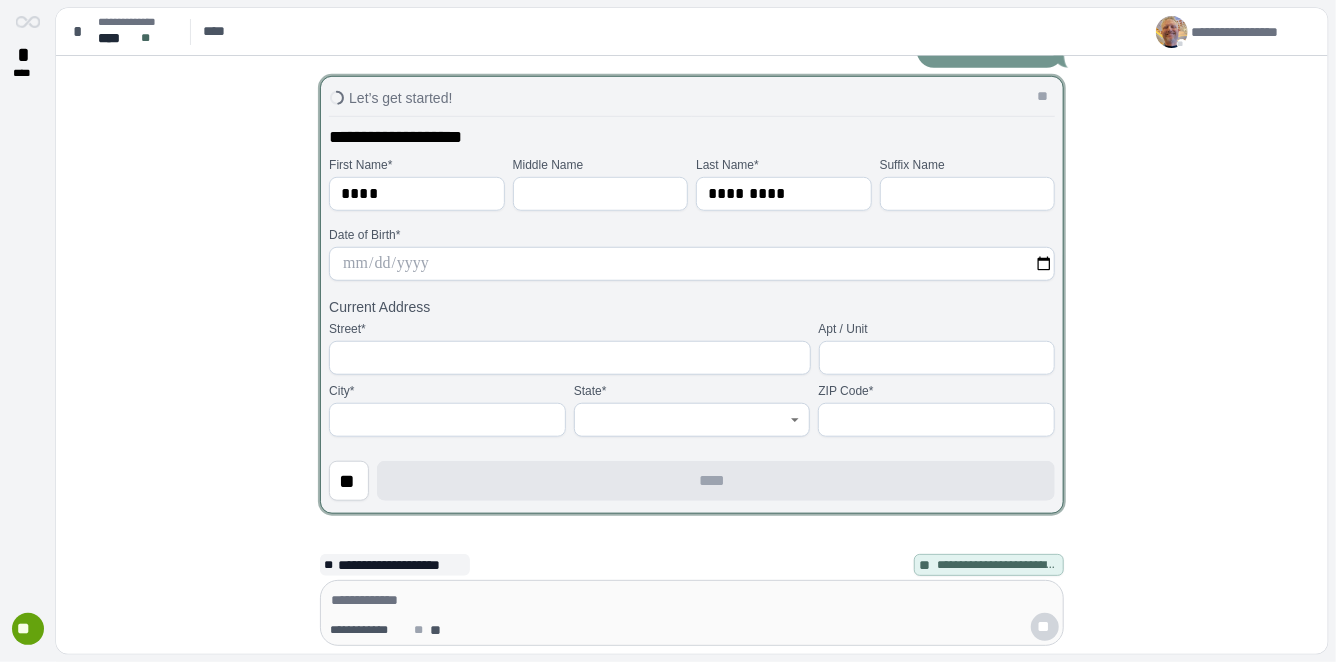 click at bounding box center [692, 264] 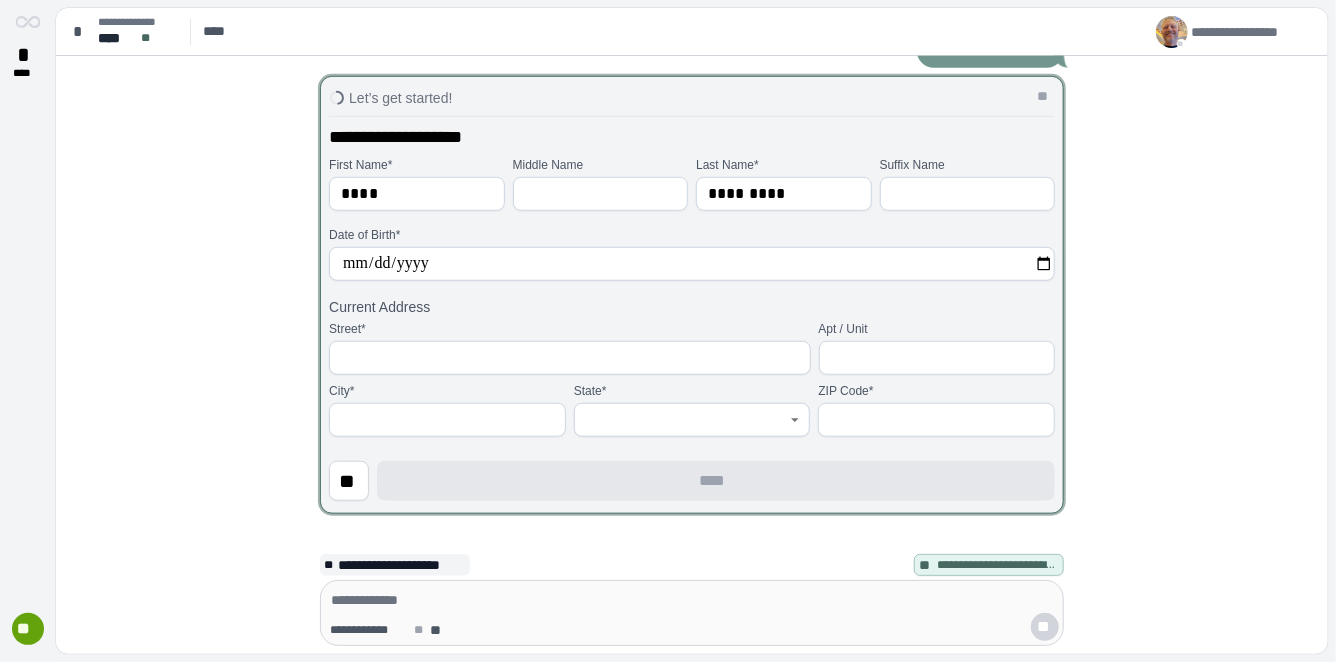 type on "**********" 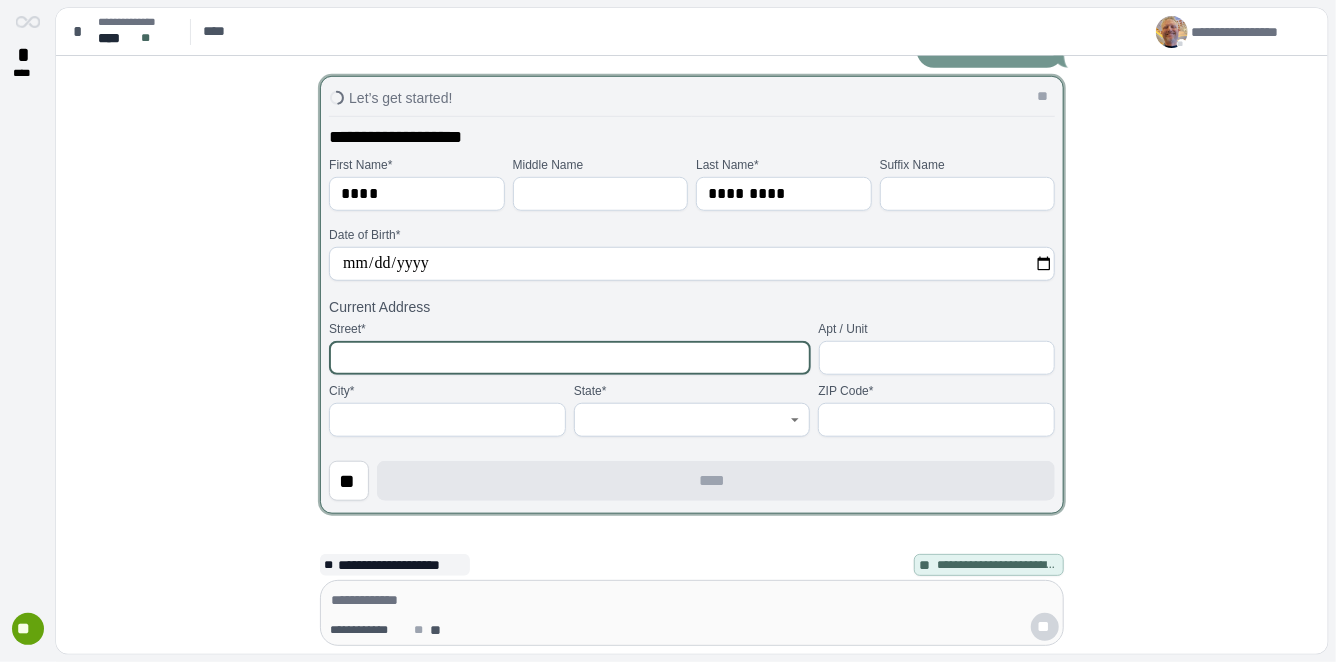 click at bounding box center (569, 358) 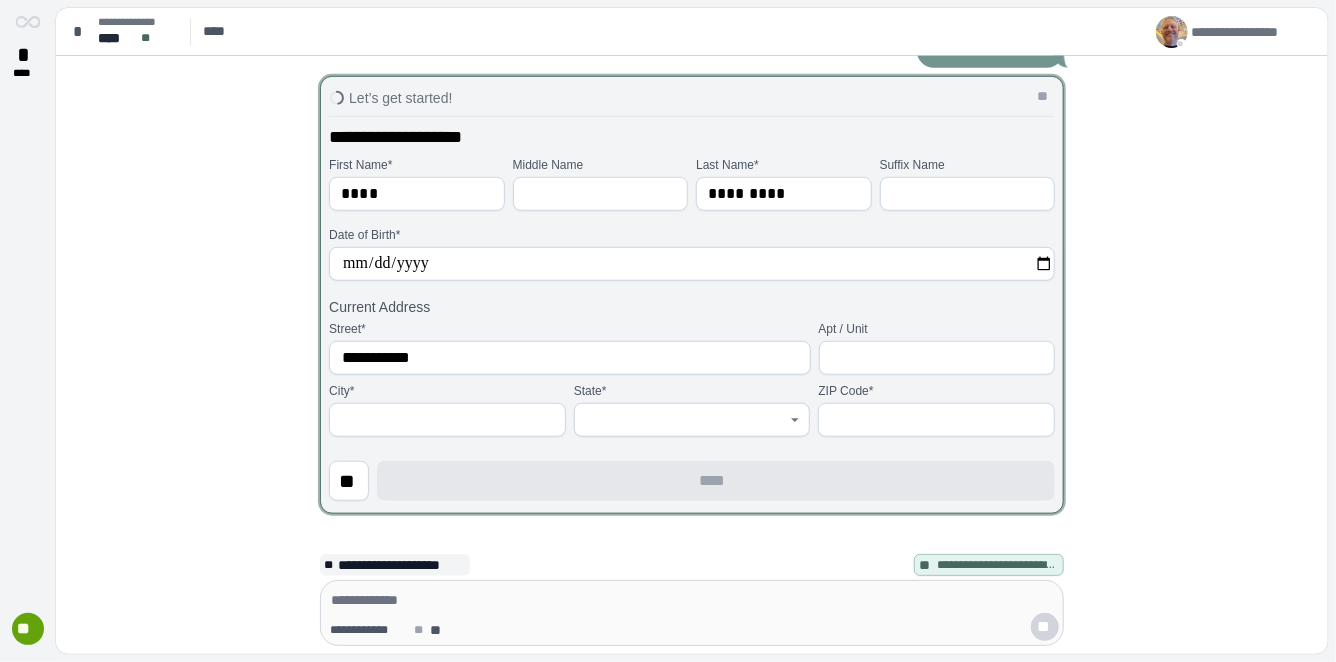 type on "**********" 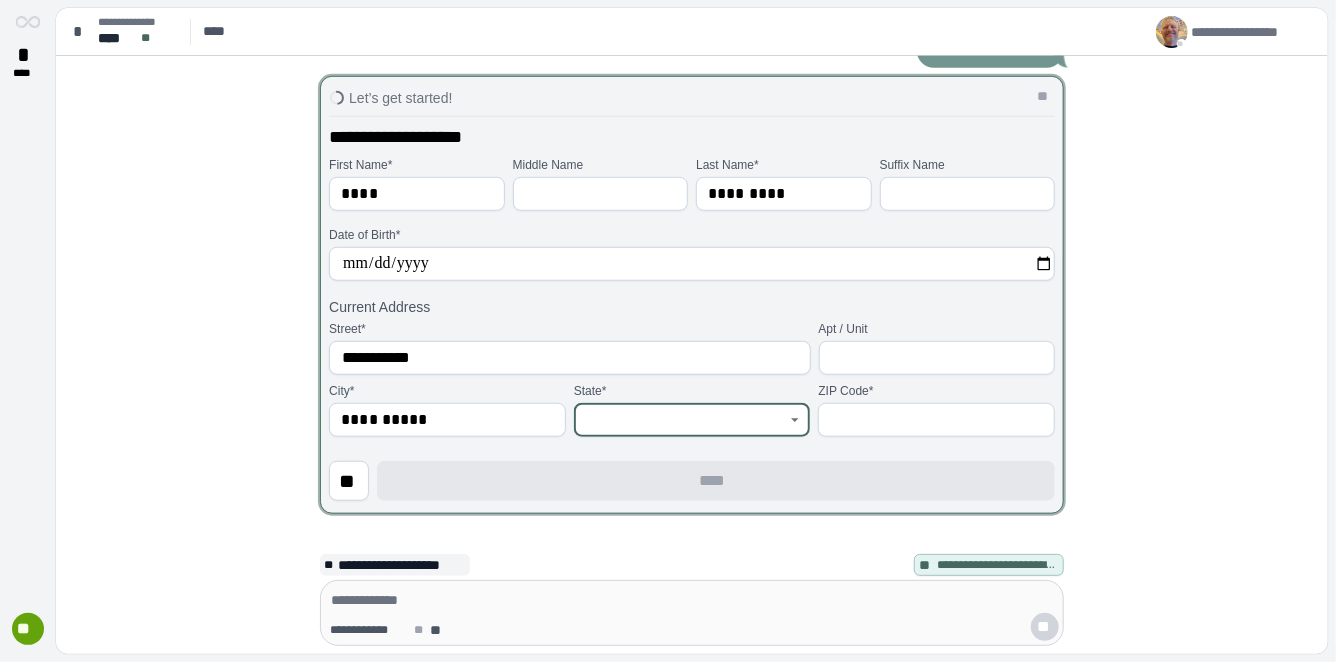 type on "**********" 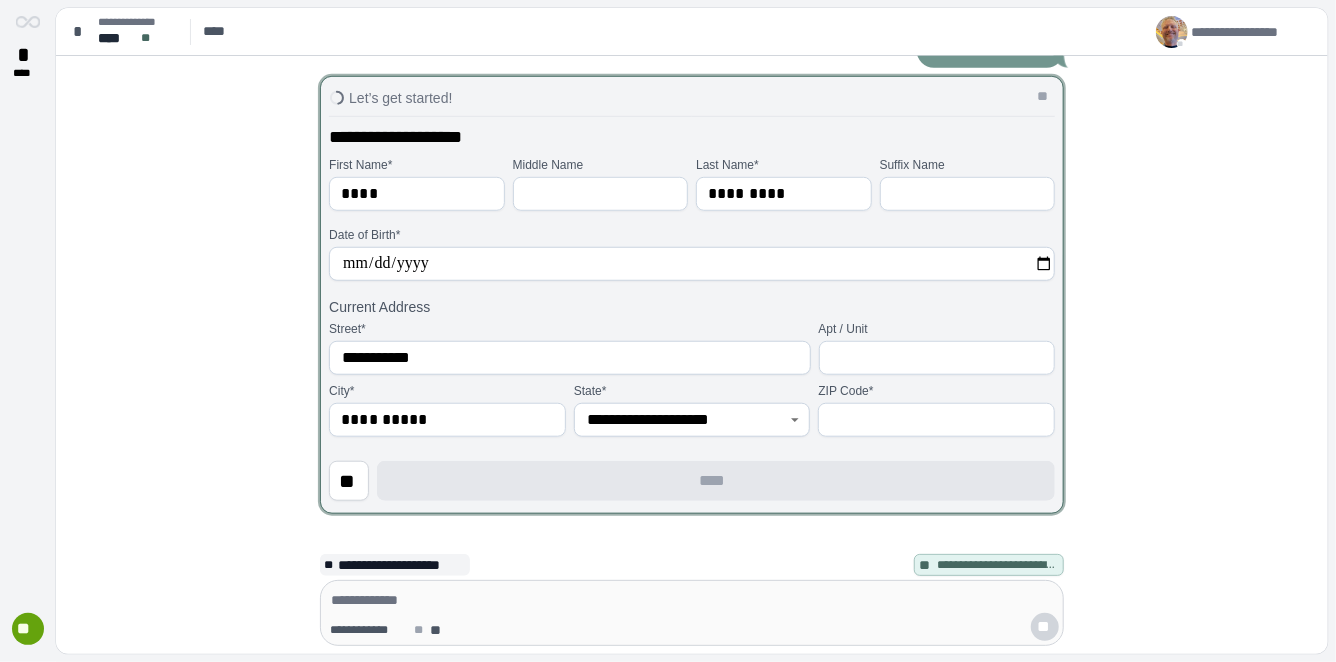 type on "*****" 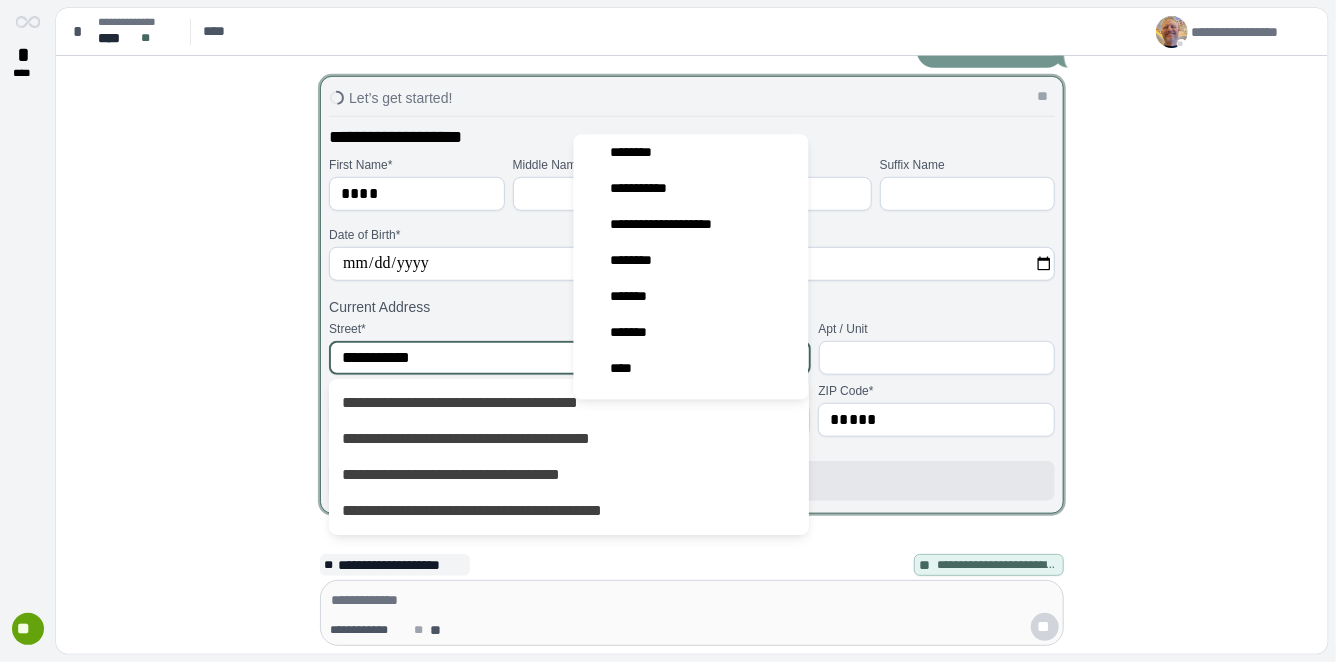 scroll, scrollTop: 230, scrollLeft: 0, axis: vertical 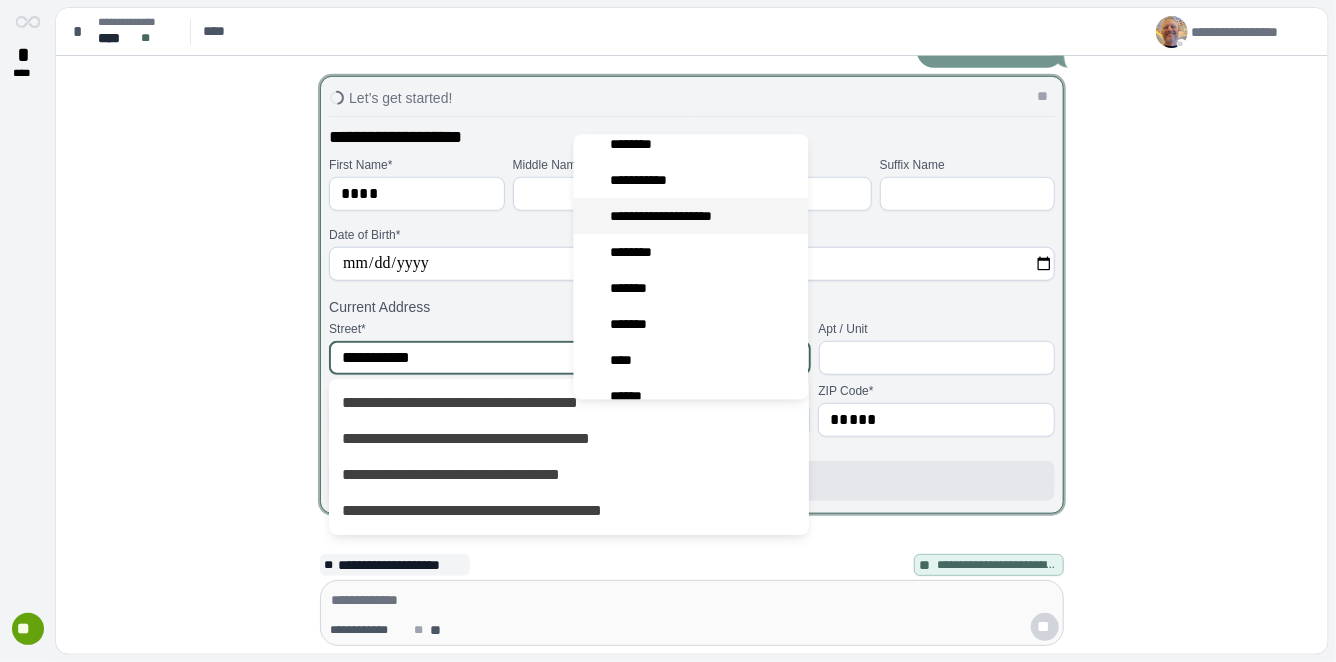 click on "**********" at bounding box center [675, 217] 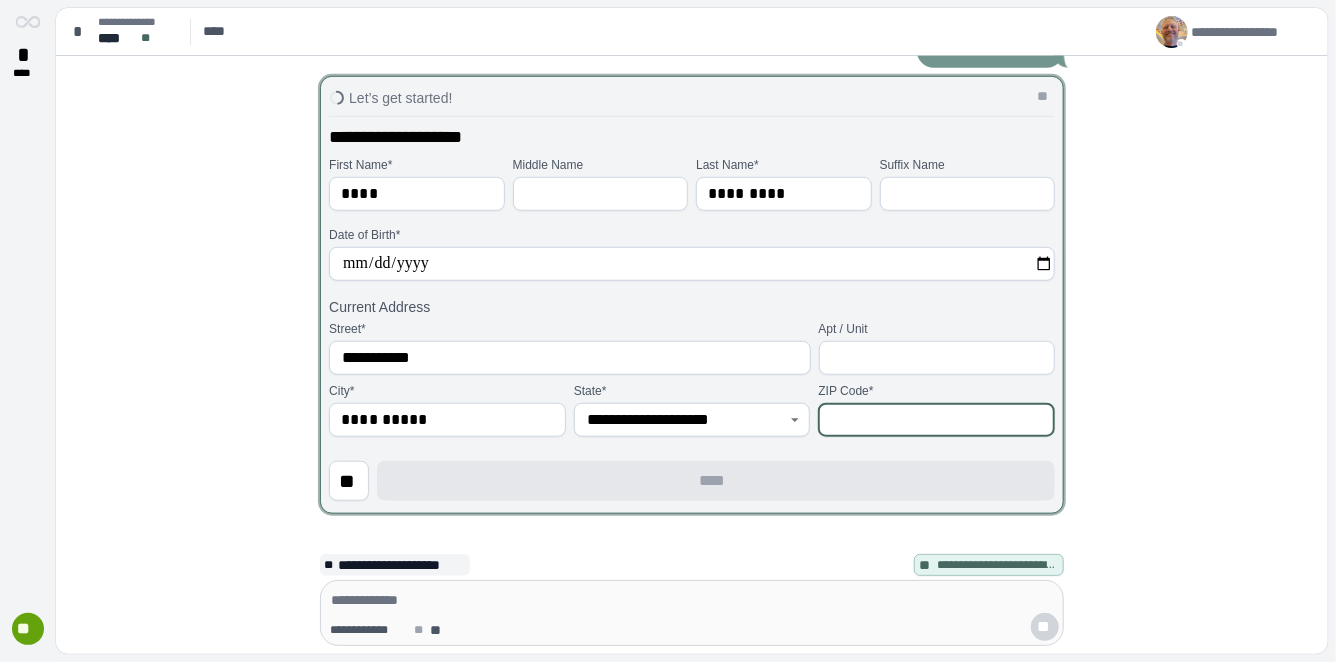 click at bounding box center (936, 420) 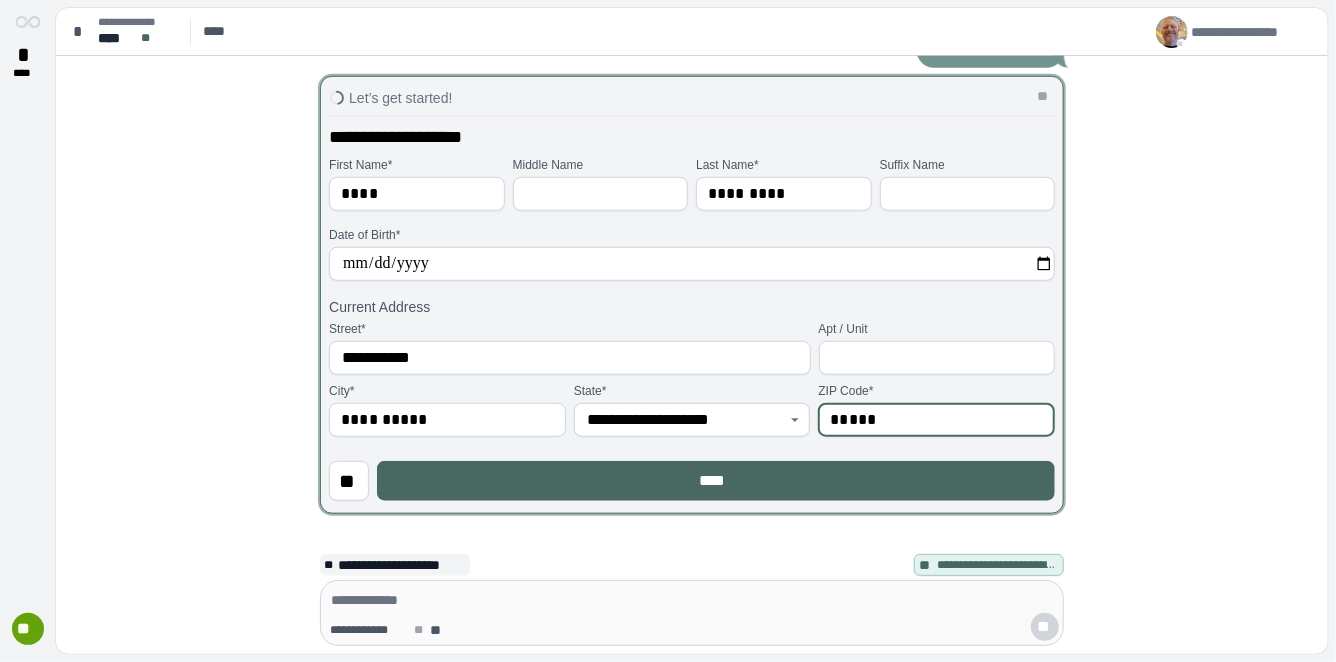 click on "****" at bounding box center (716, 481) 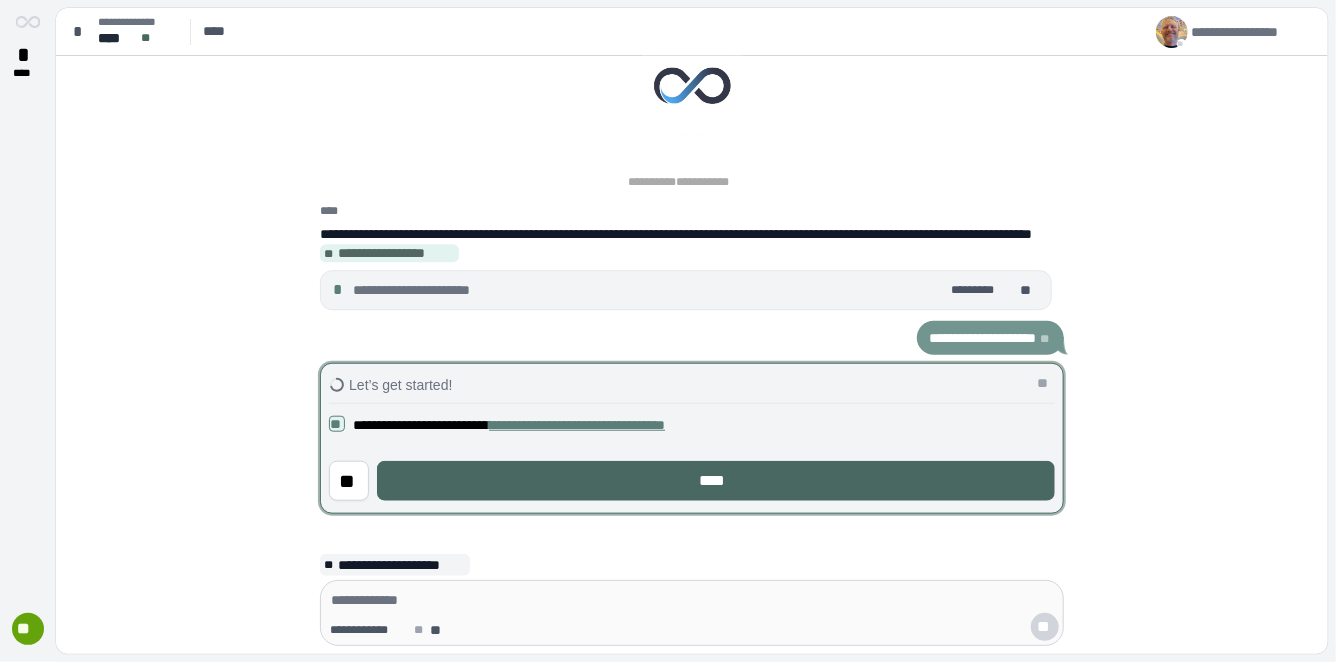 click on "****" at bounding box center (716, 481) 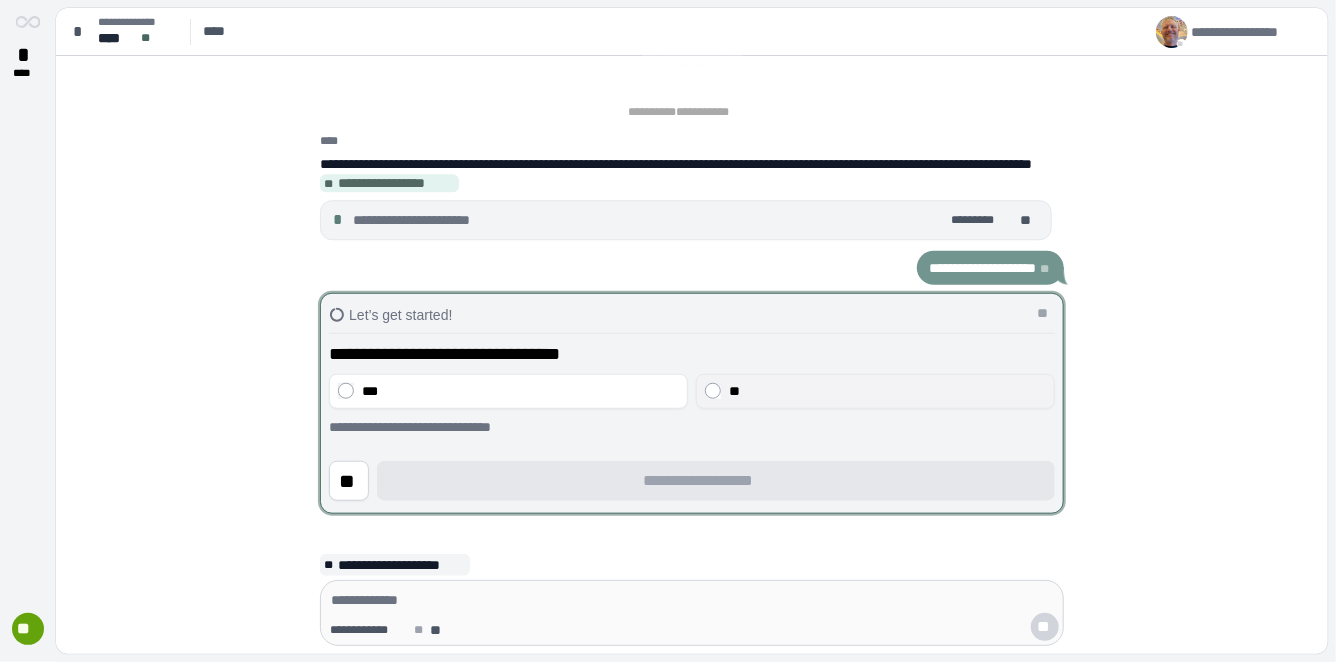 click on "**" at bounding box center [887, 391] 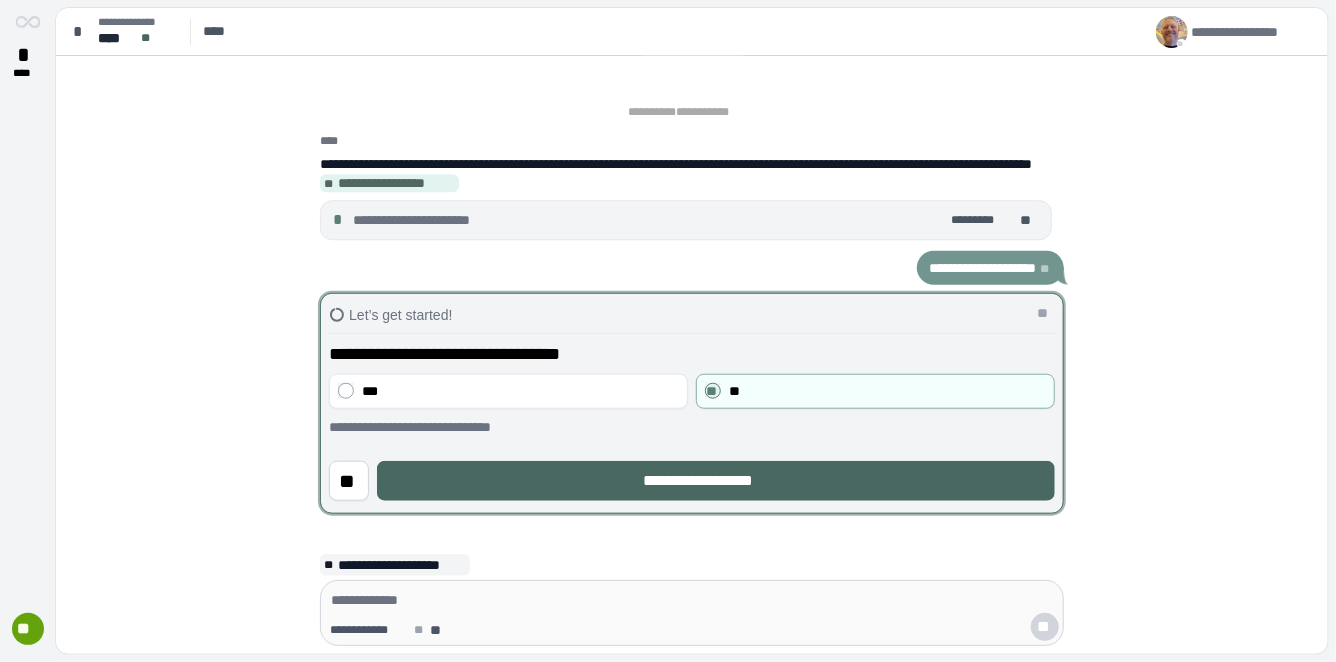 click on "**********" at bounding box center (716, 481) 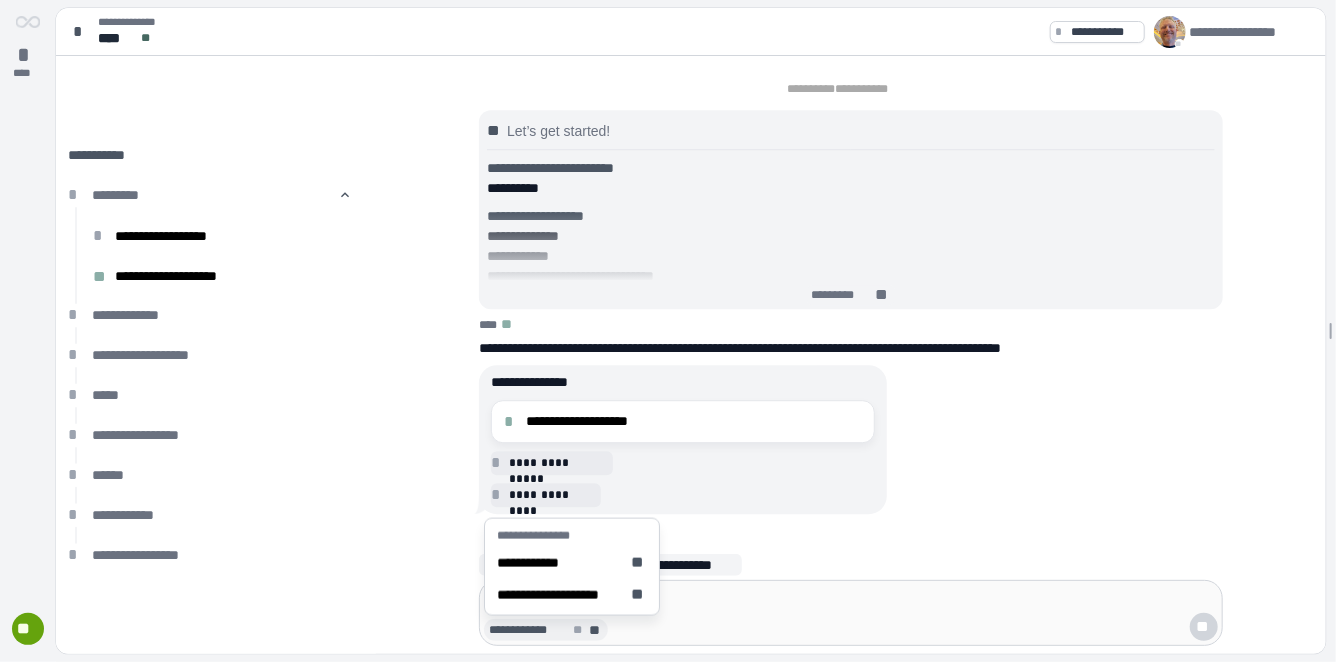 click on "**********" at bounding box center [530, 630] 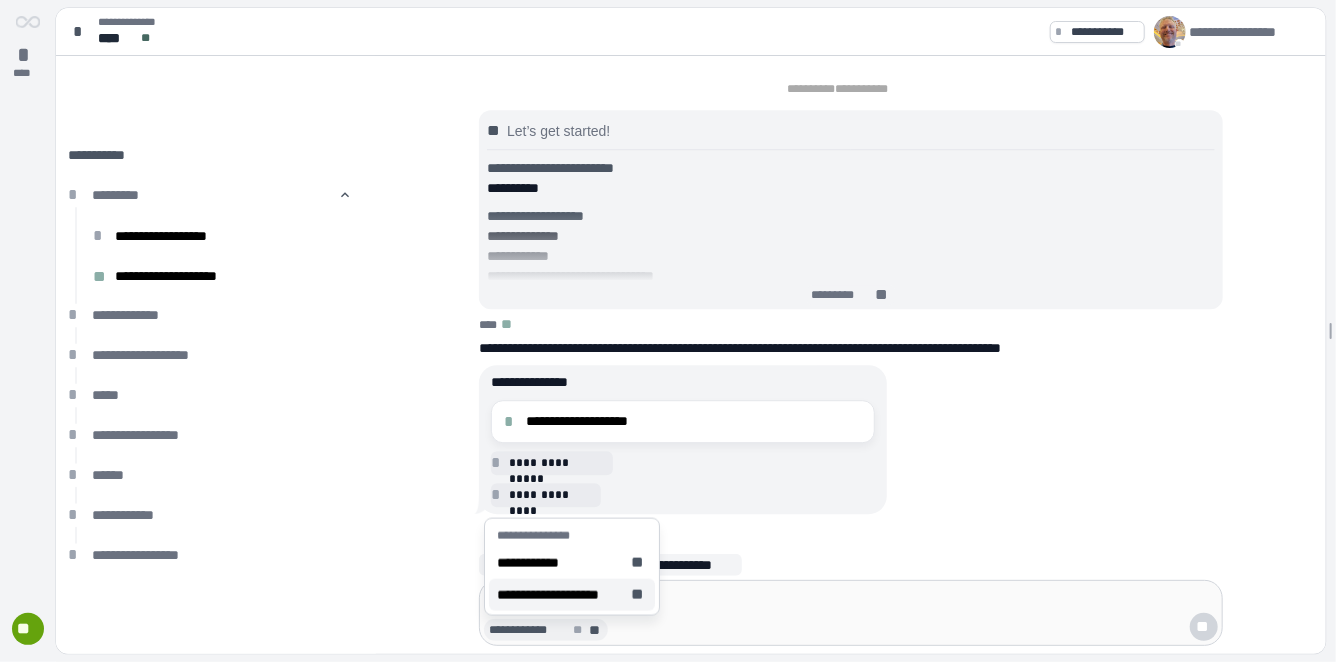 click on "**********" at bounding box center (560, 595) 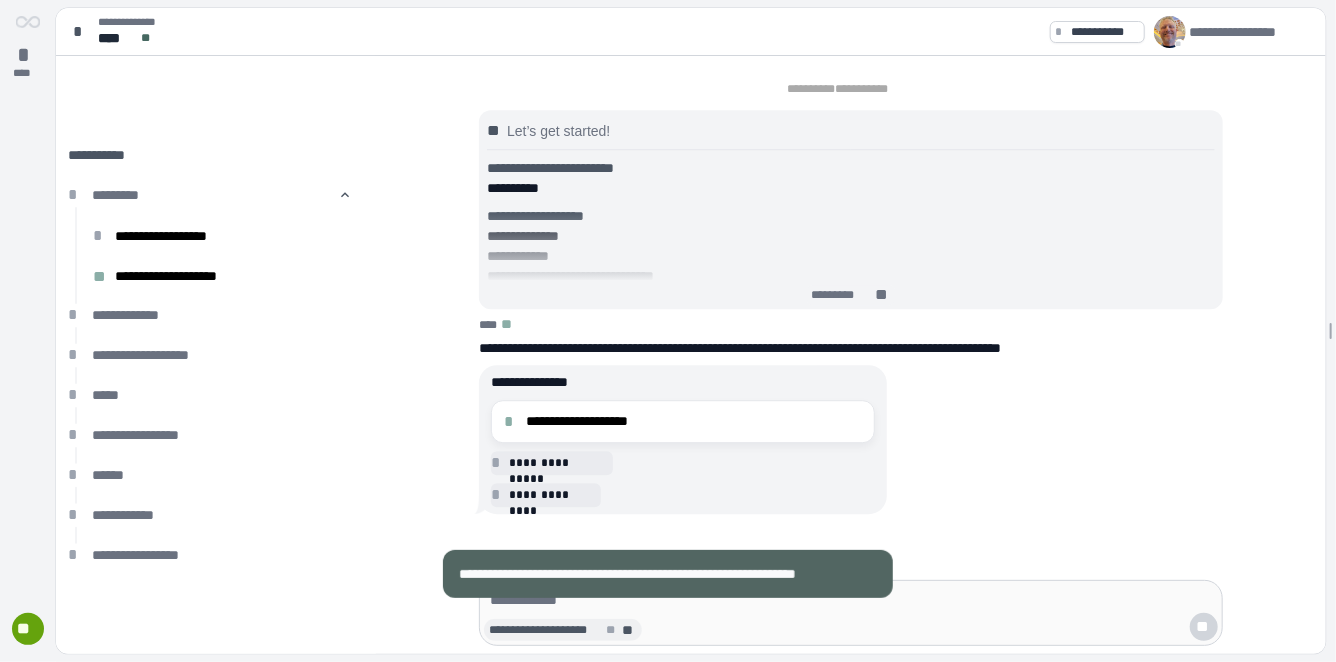 click on "**********" at bounding box center [562, 630] 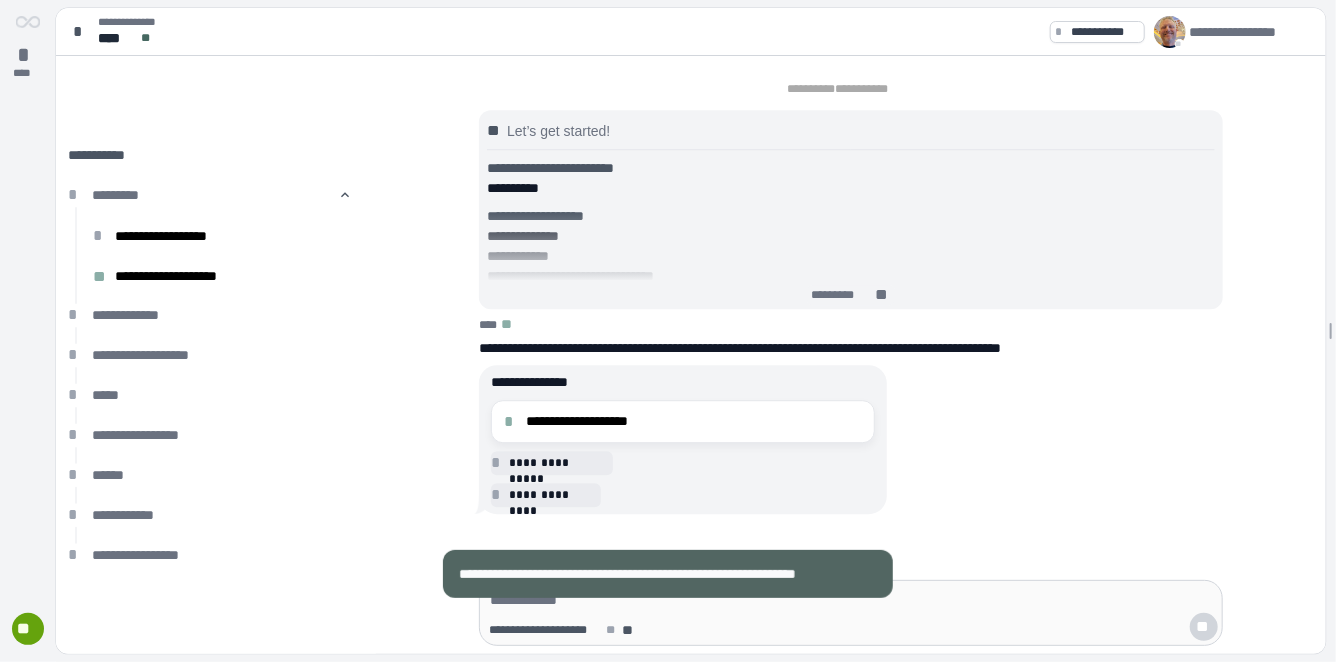click at bounding box center [851, 600] 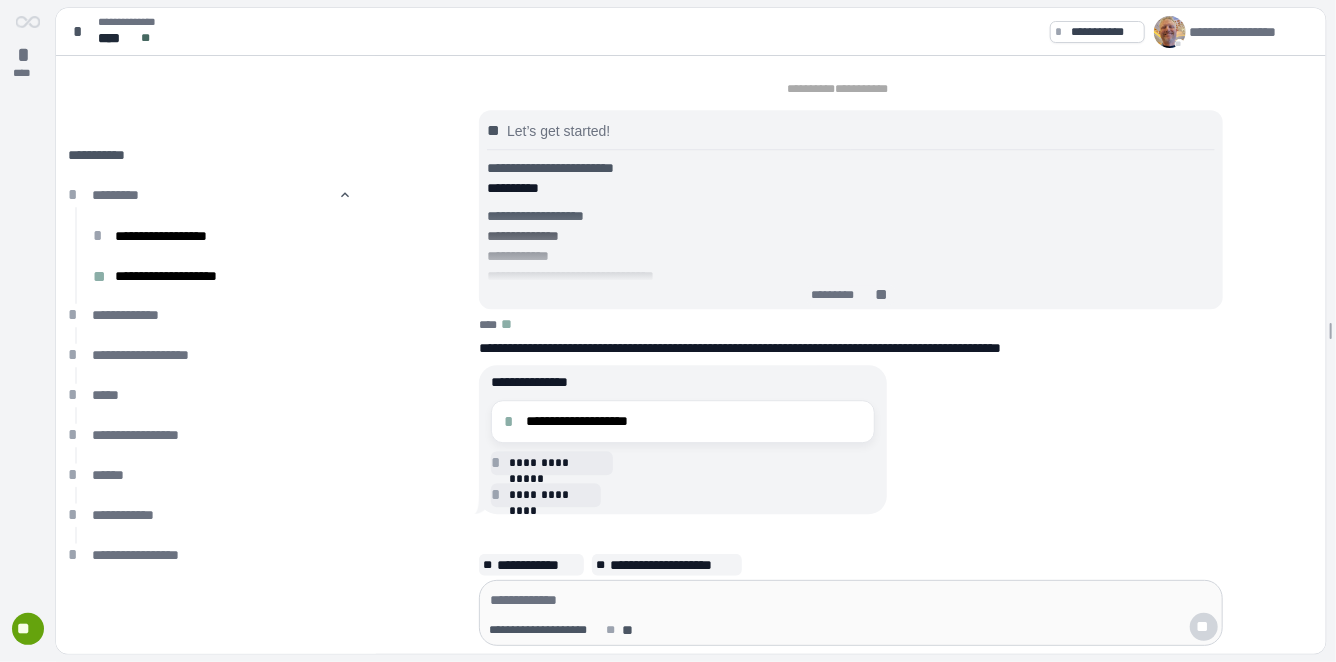 type 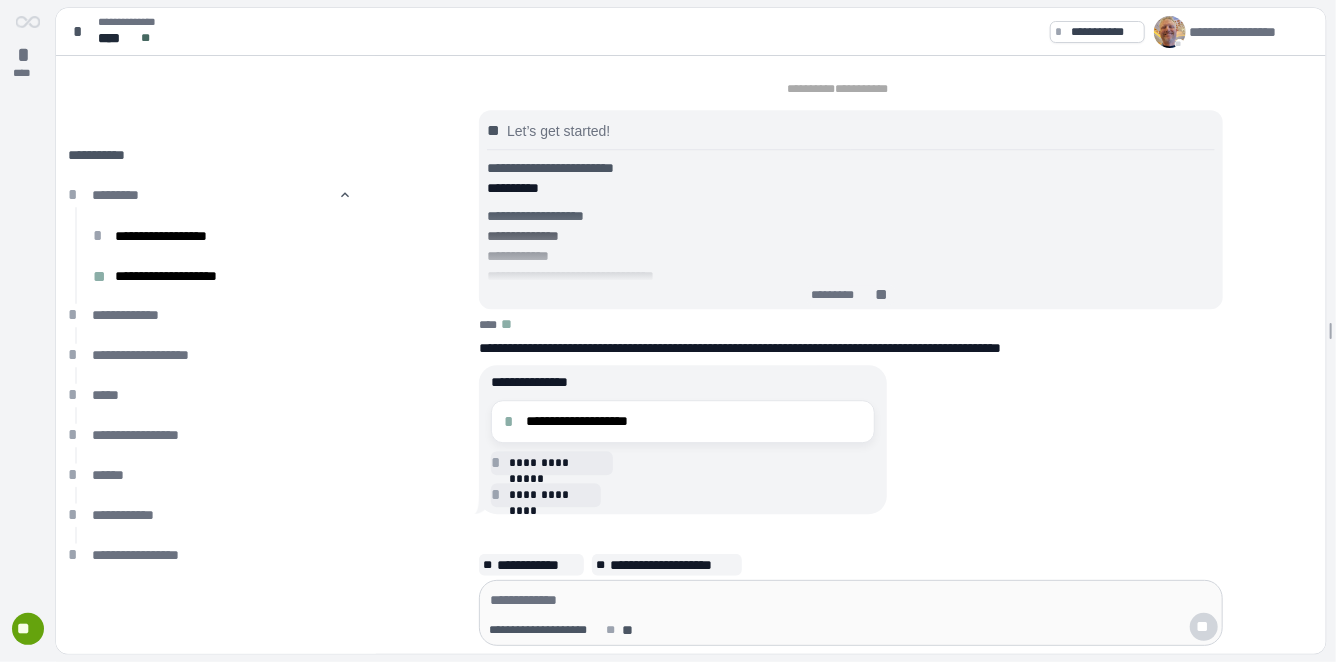 click at bounding box center (851, 600) 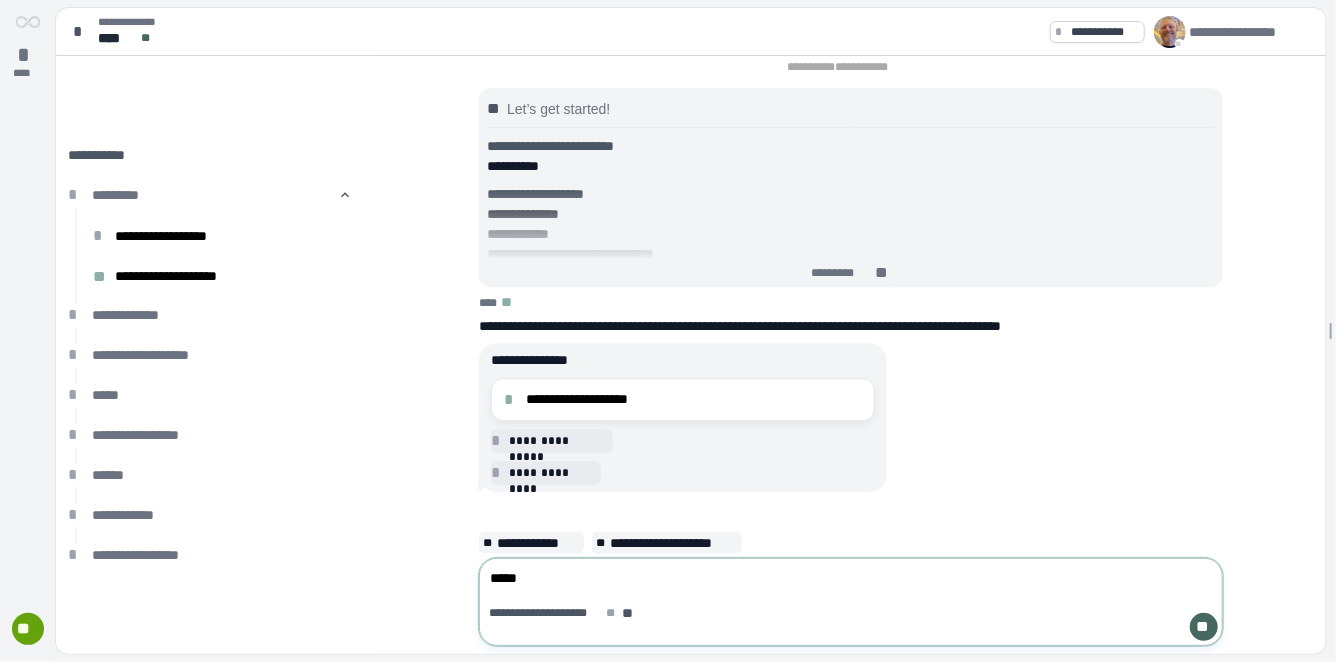 scroll, scrollTop: 0, scrollLeft: 0, axis: both 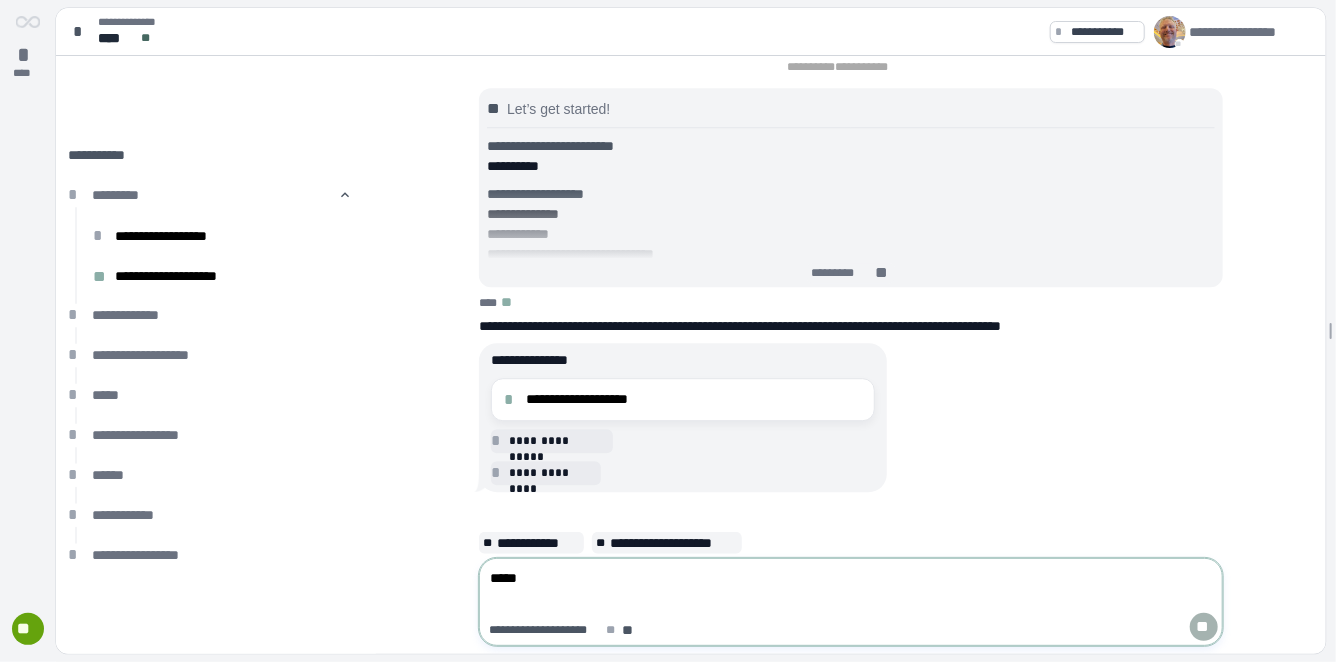 type on "****" 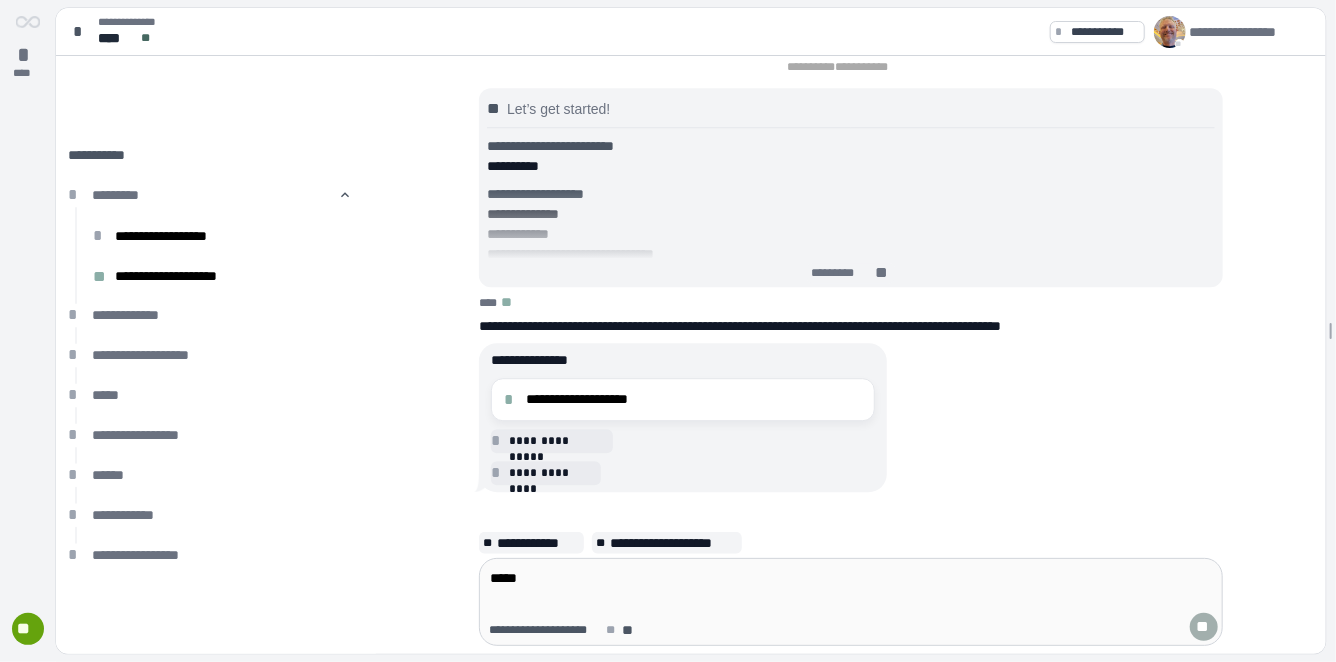 click on "**" at bounding box center [1204, 627] 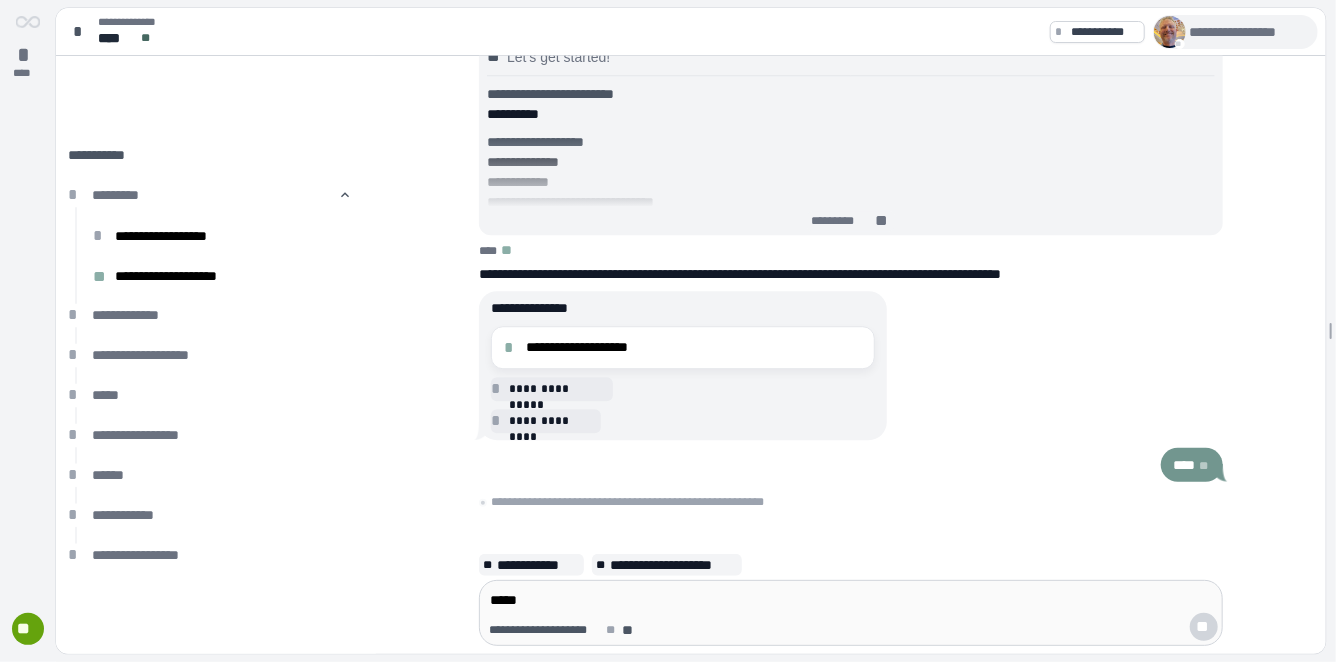 click on "**********" at bounding box center (1250, 32) 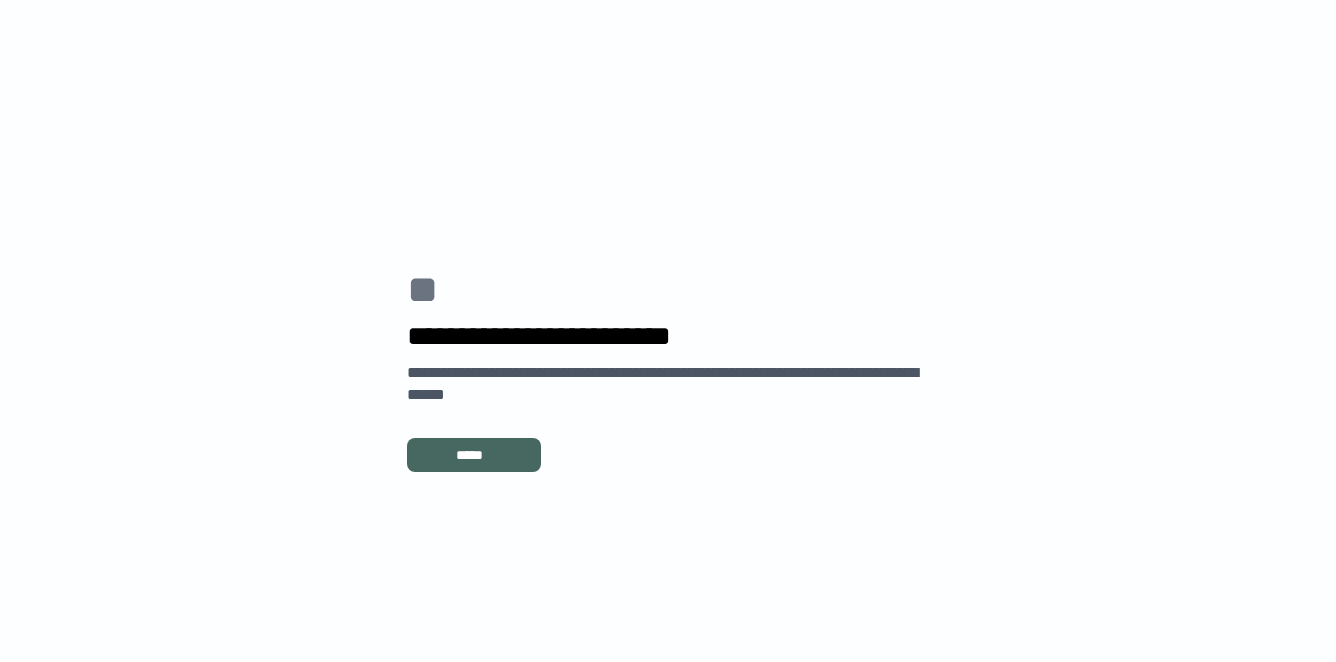 scroll, scrollTop: 0, scrollLeft: 0, axis: both 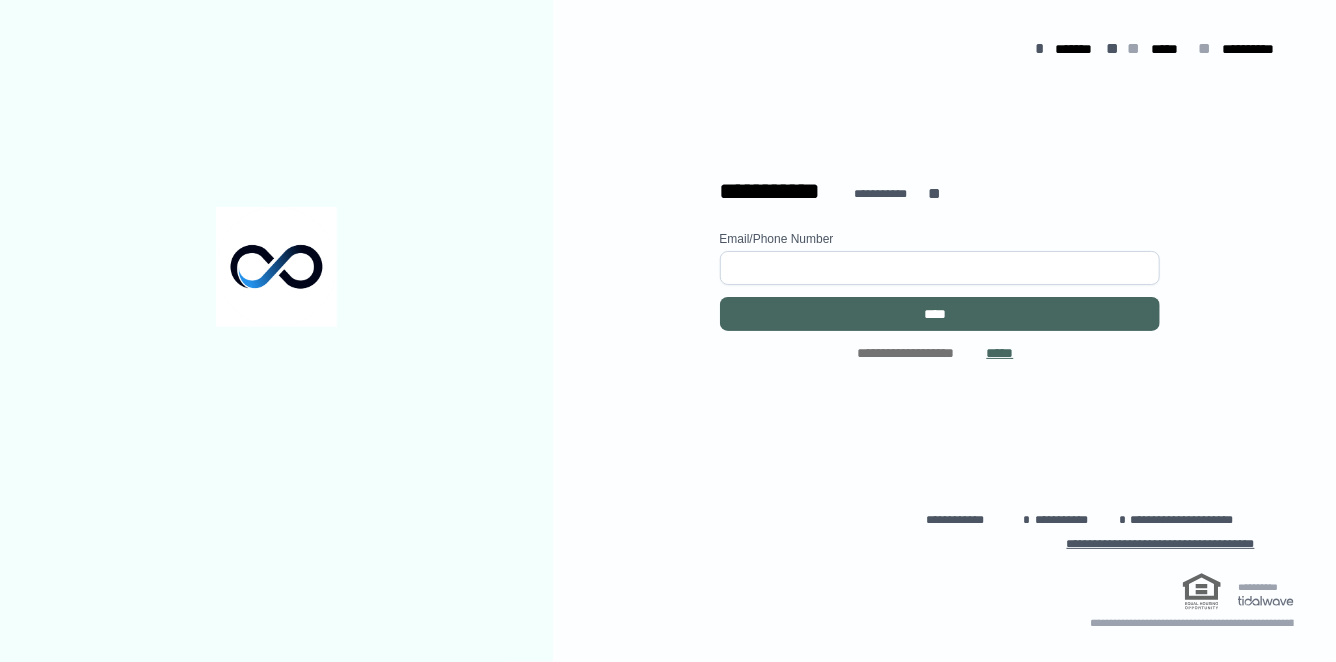 click at bounding box center (940, 268) 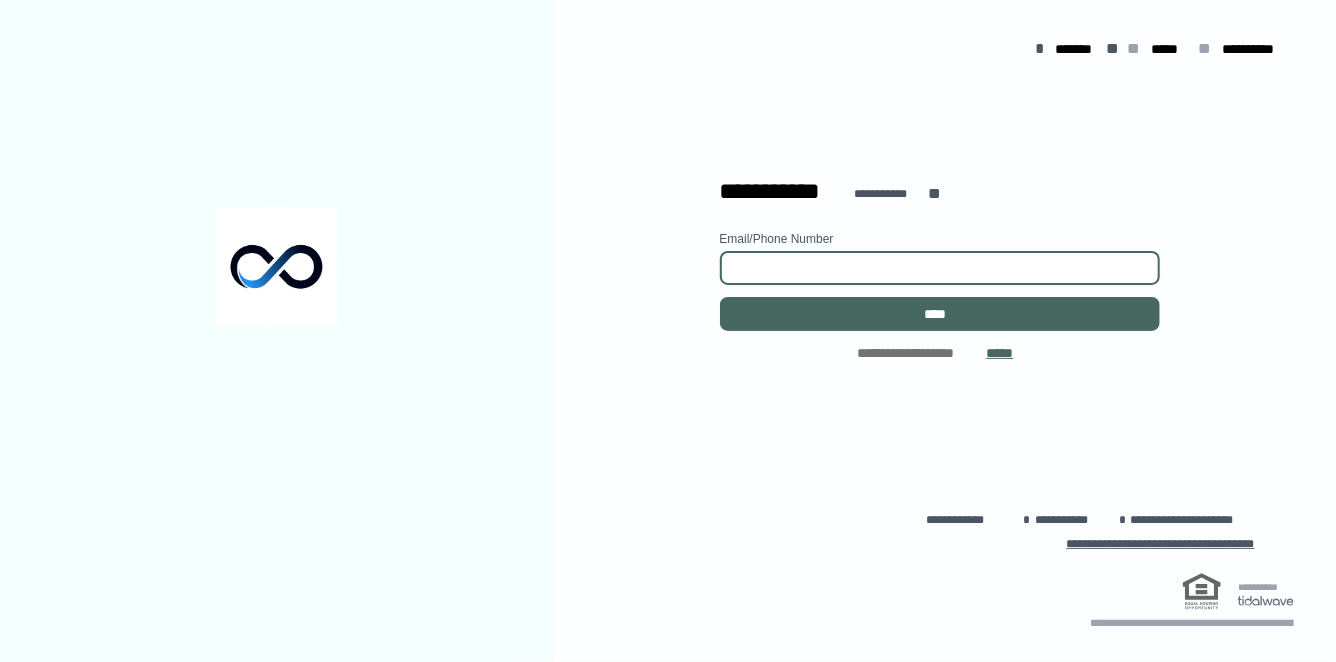 paste on "**********" 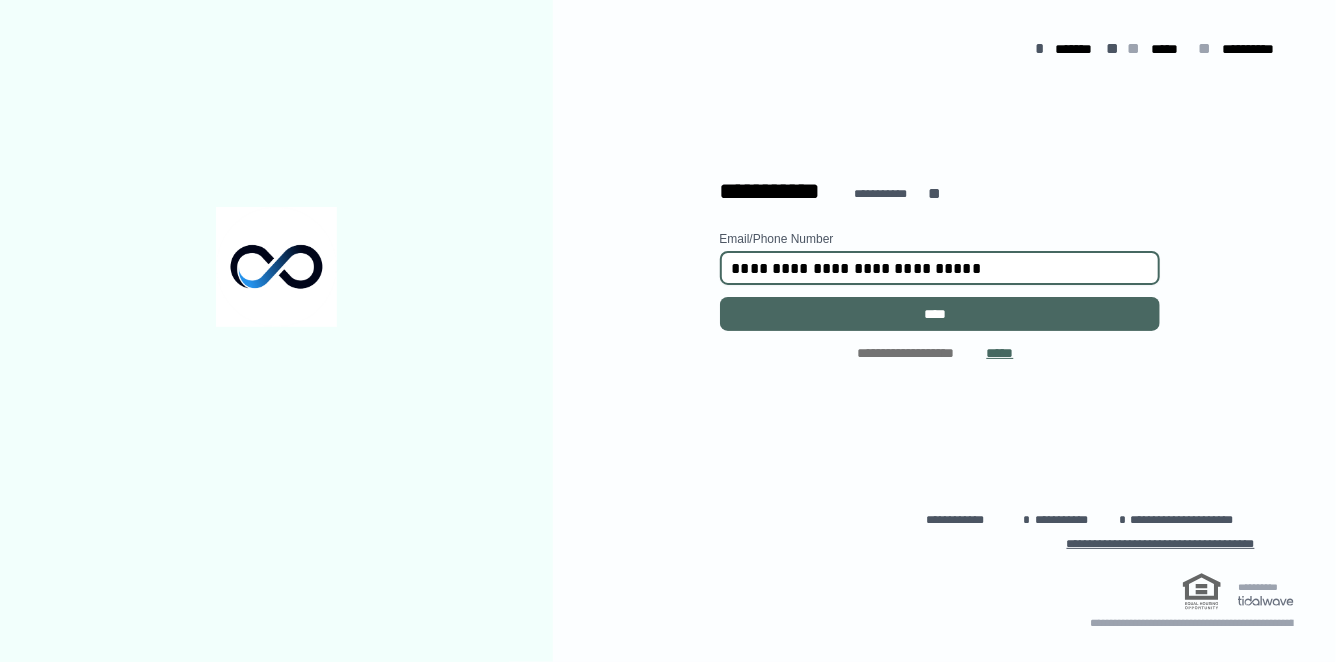 type on "**********" 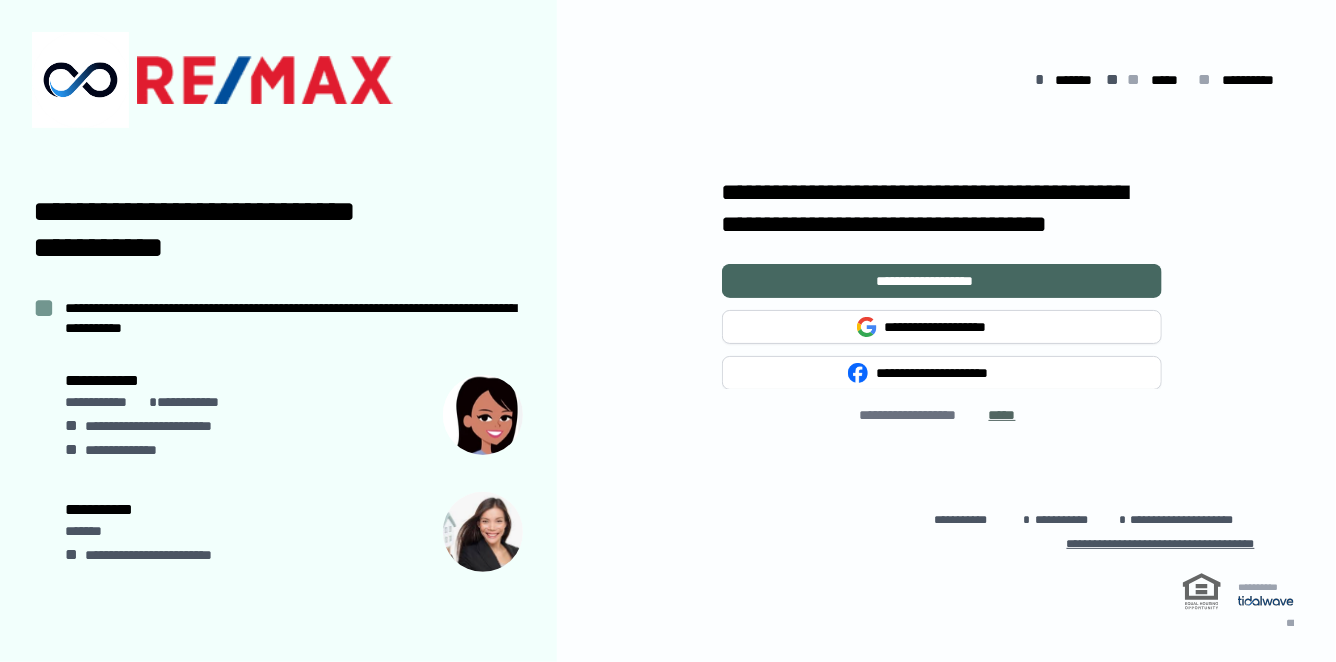 click on "*****" at bounding box center [1006, 415] 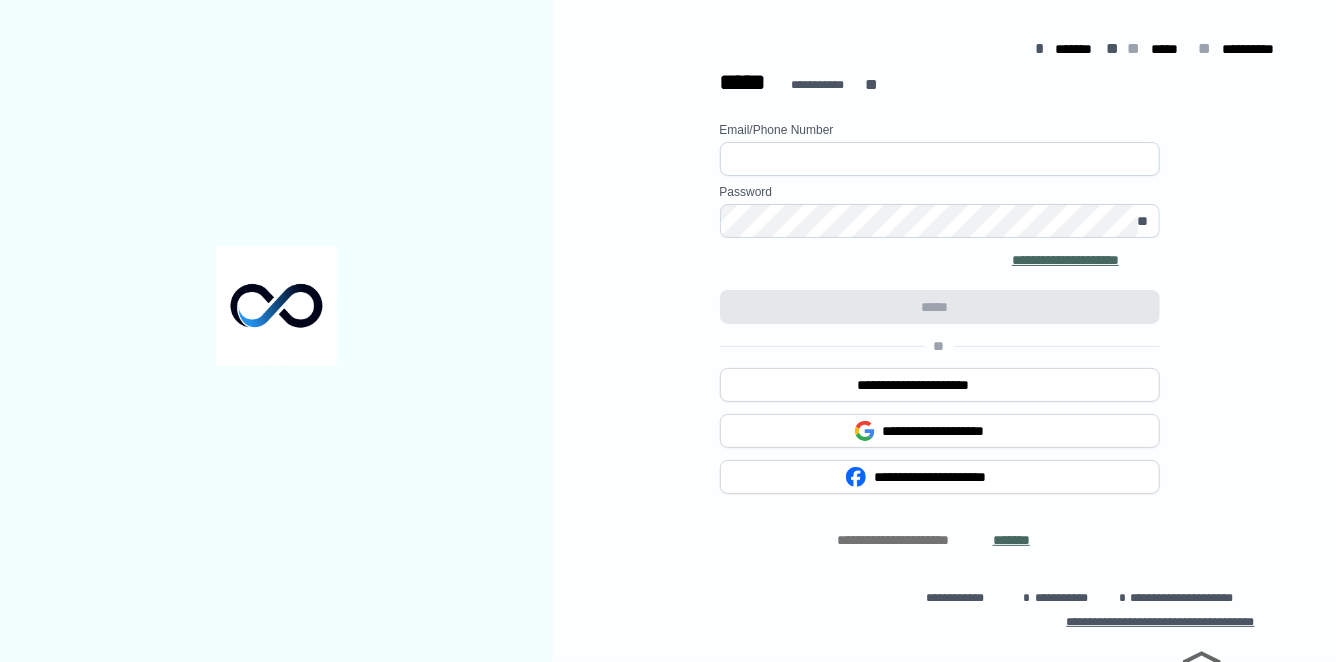 click at bounding box center (940, 159) 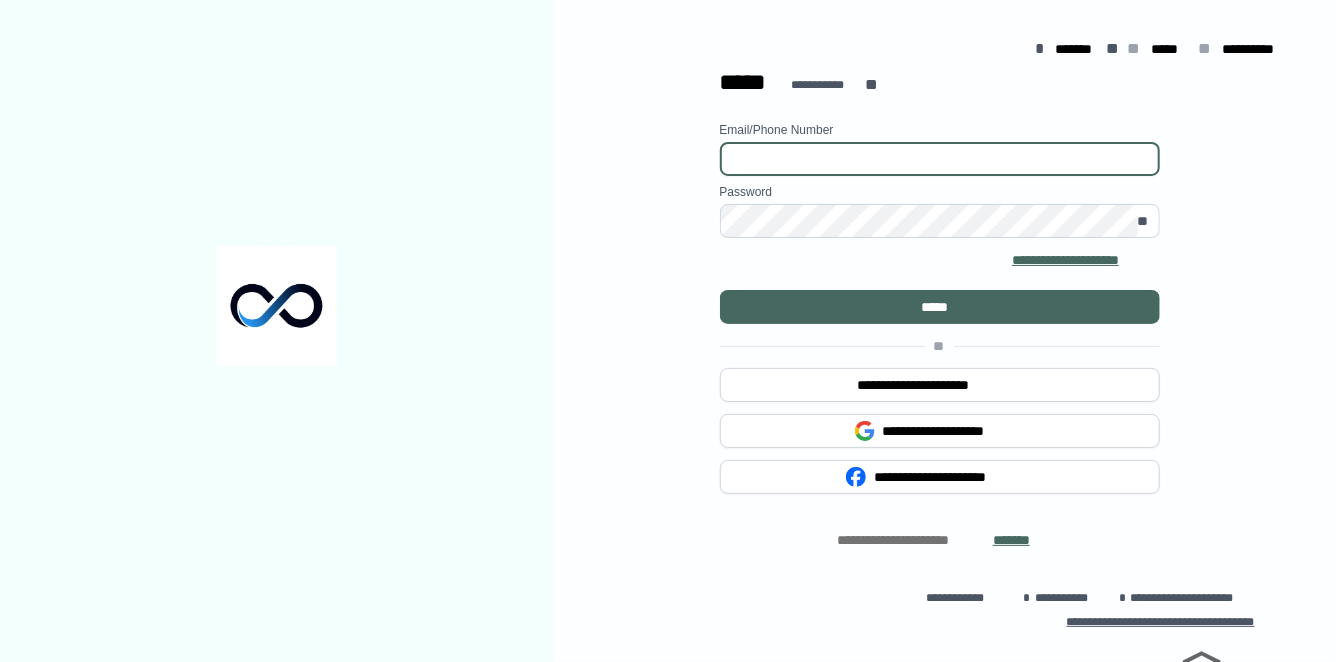 paste on "**********" 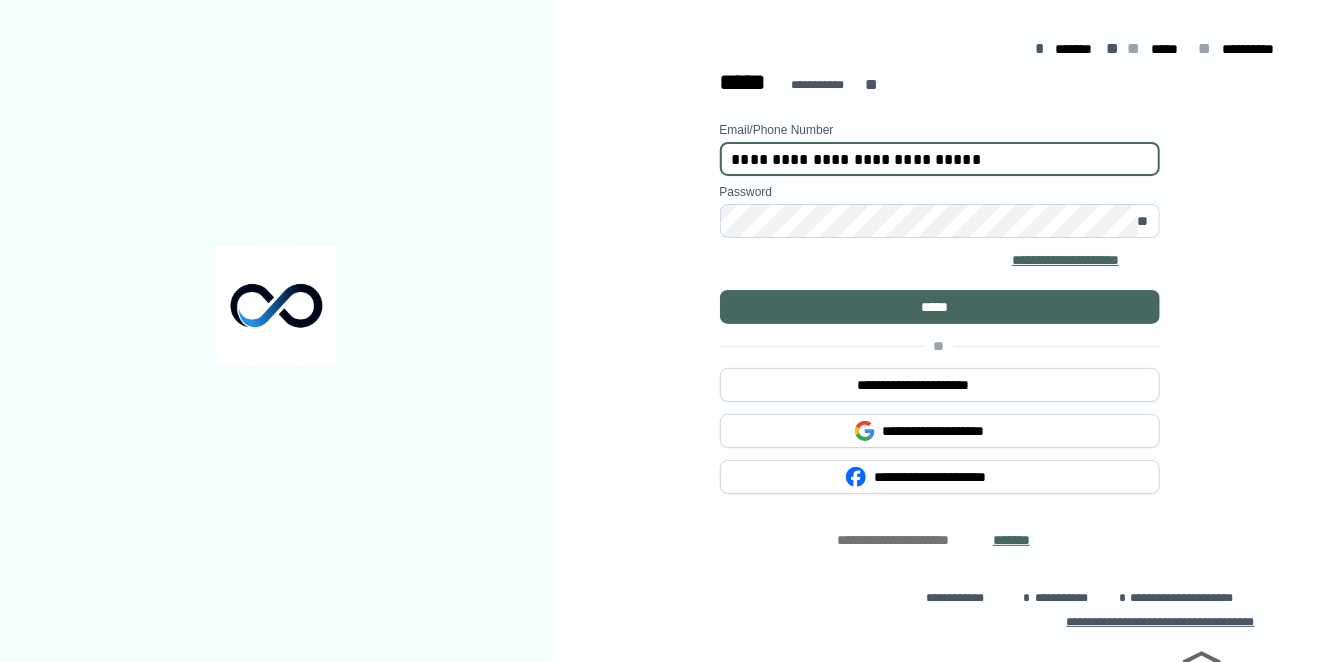 type on "**********" 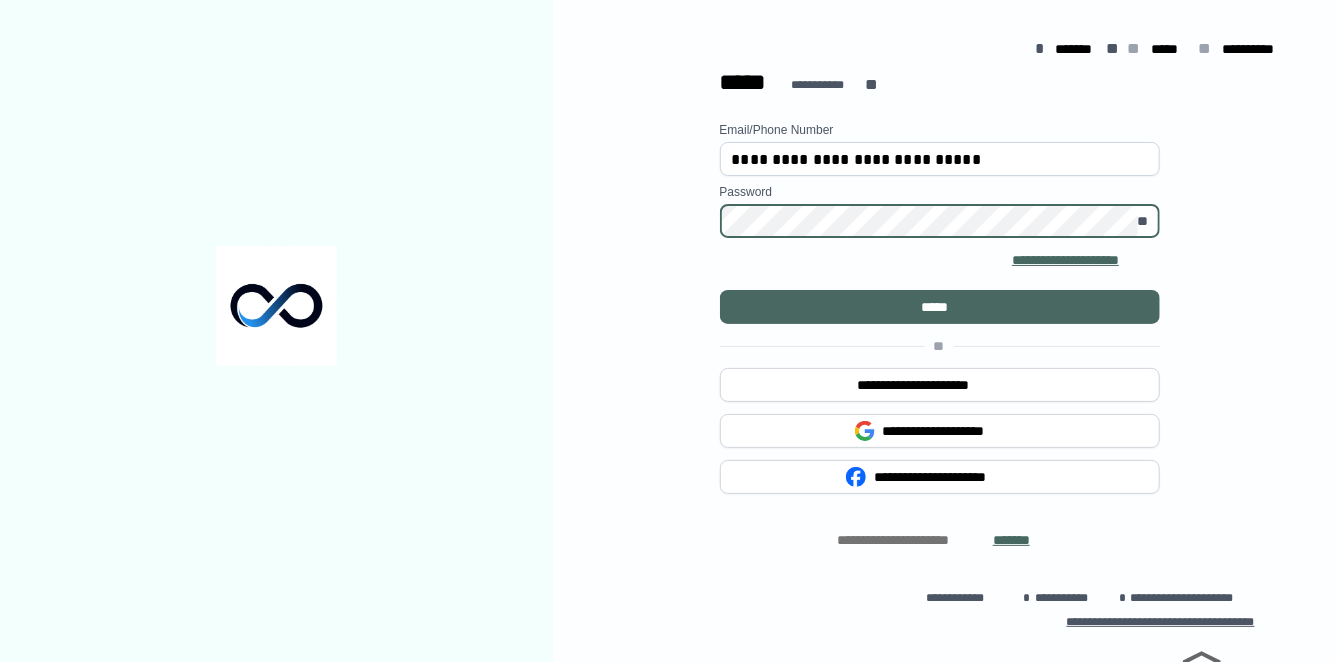 click on "*****" at bounding box center [939, 307] 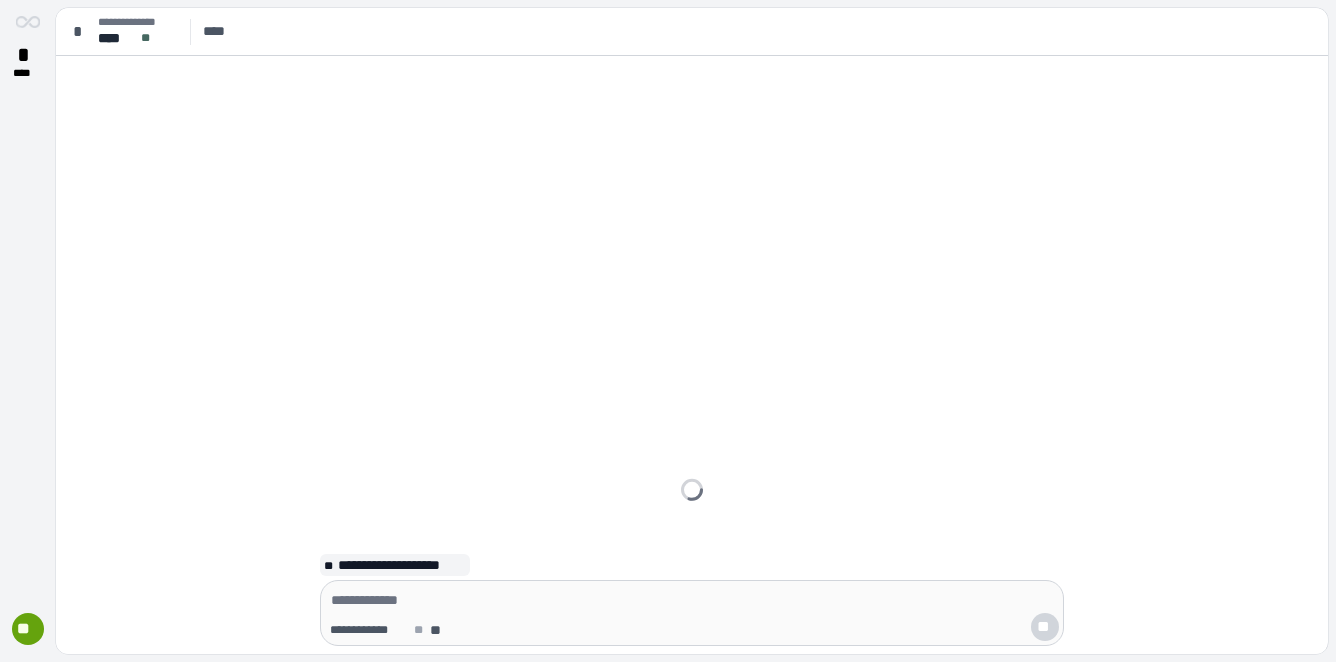 scroll, scrollTop: 0, scrollLeft: 0, axis: both 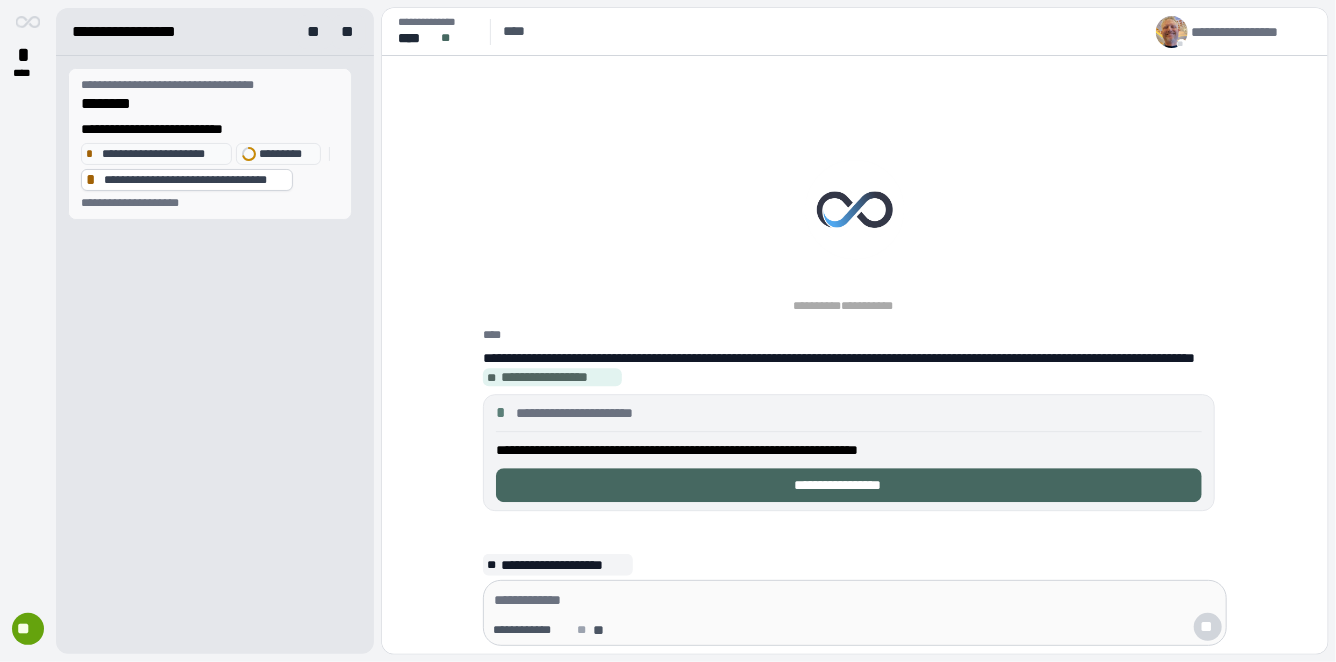 click on "********" at bounding box center (215, 104) 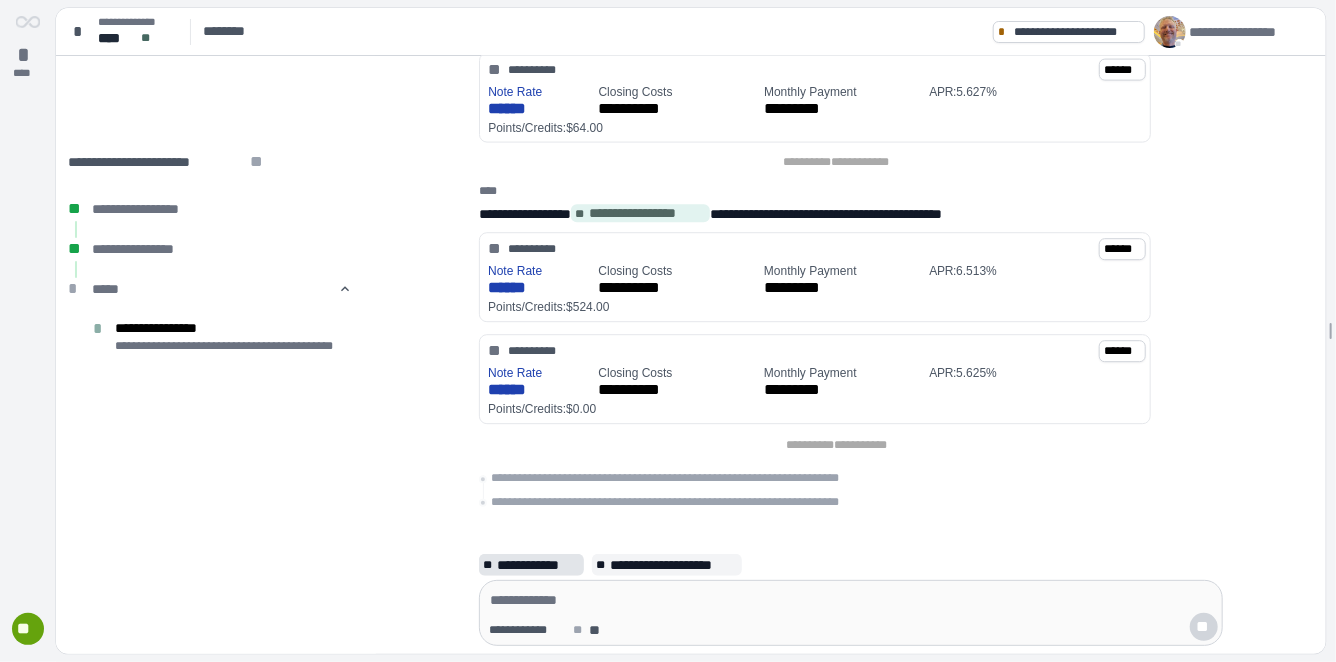 click on "**********" at bounding box center [538, 565] 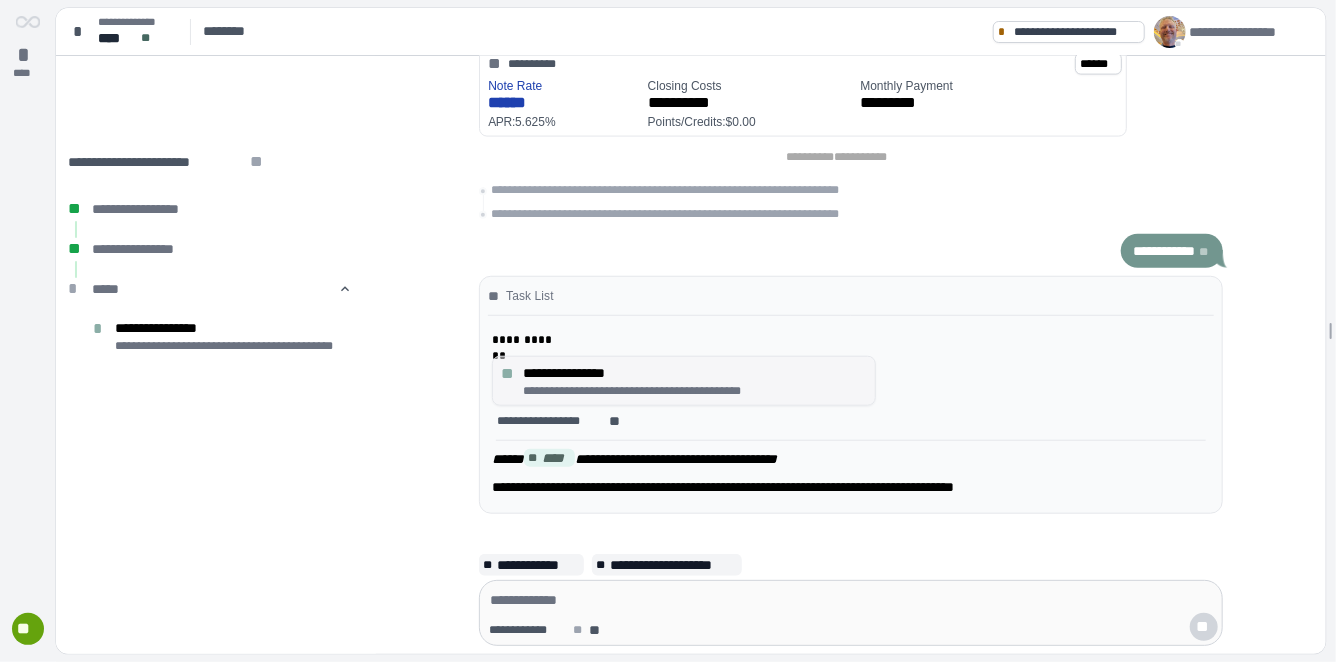 click on "**********" at bounding box center (695, 373) 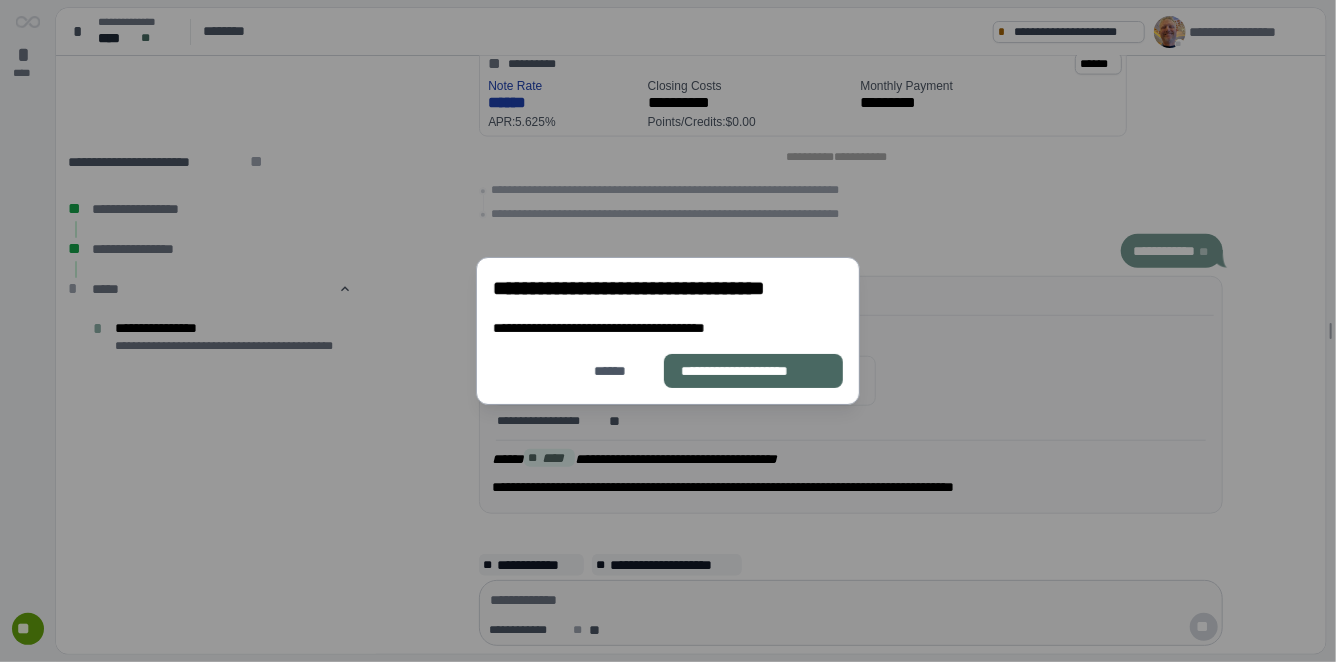 click on "**********" at bounding box center (753, 371) 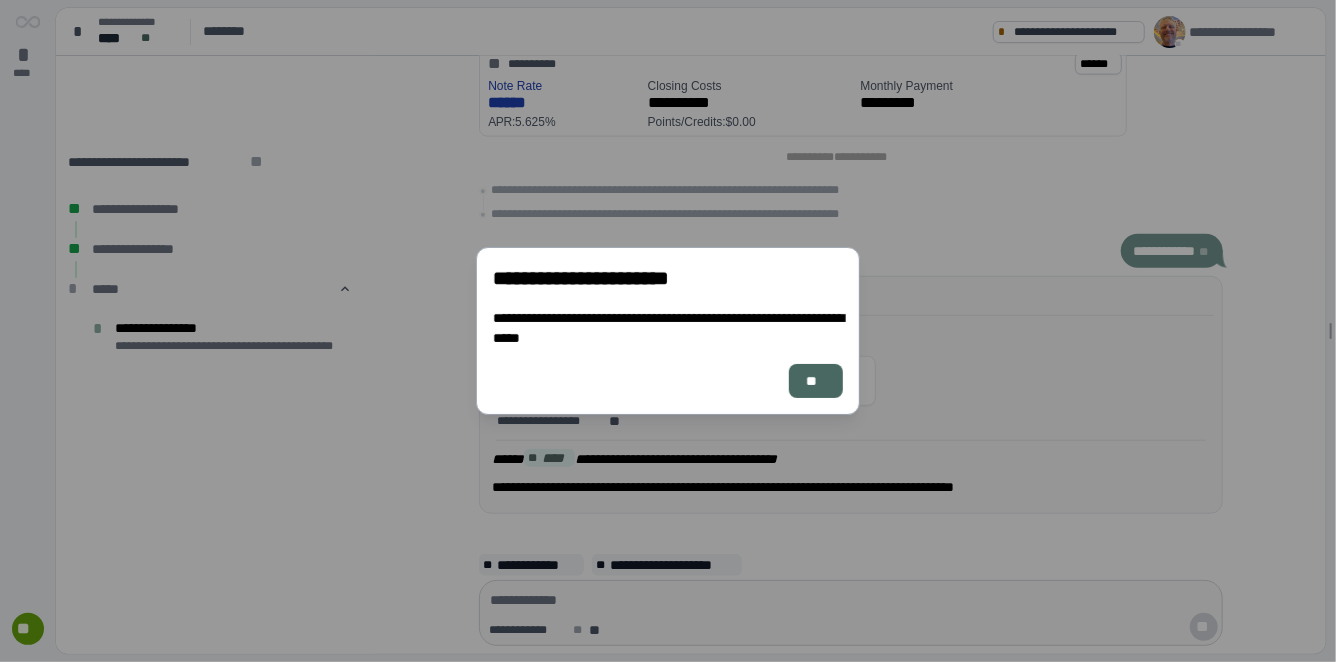 click on "**" at bounding box center [816, 381] 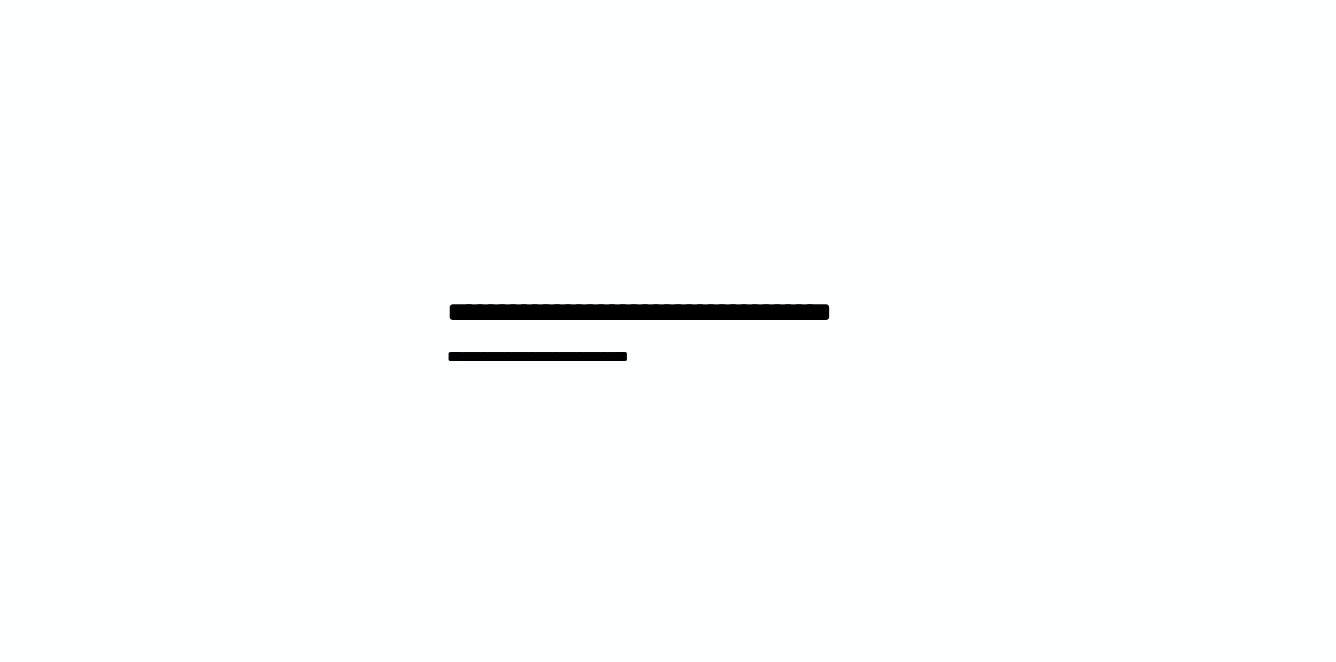 scroll, scrollTop: 0, scrollLeft: 0, axis: both 